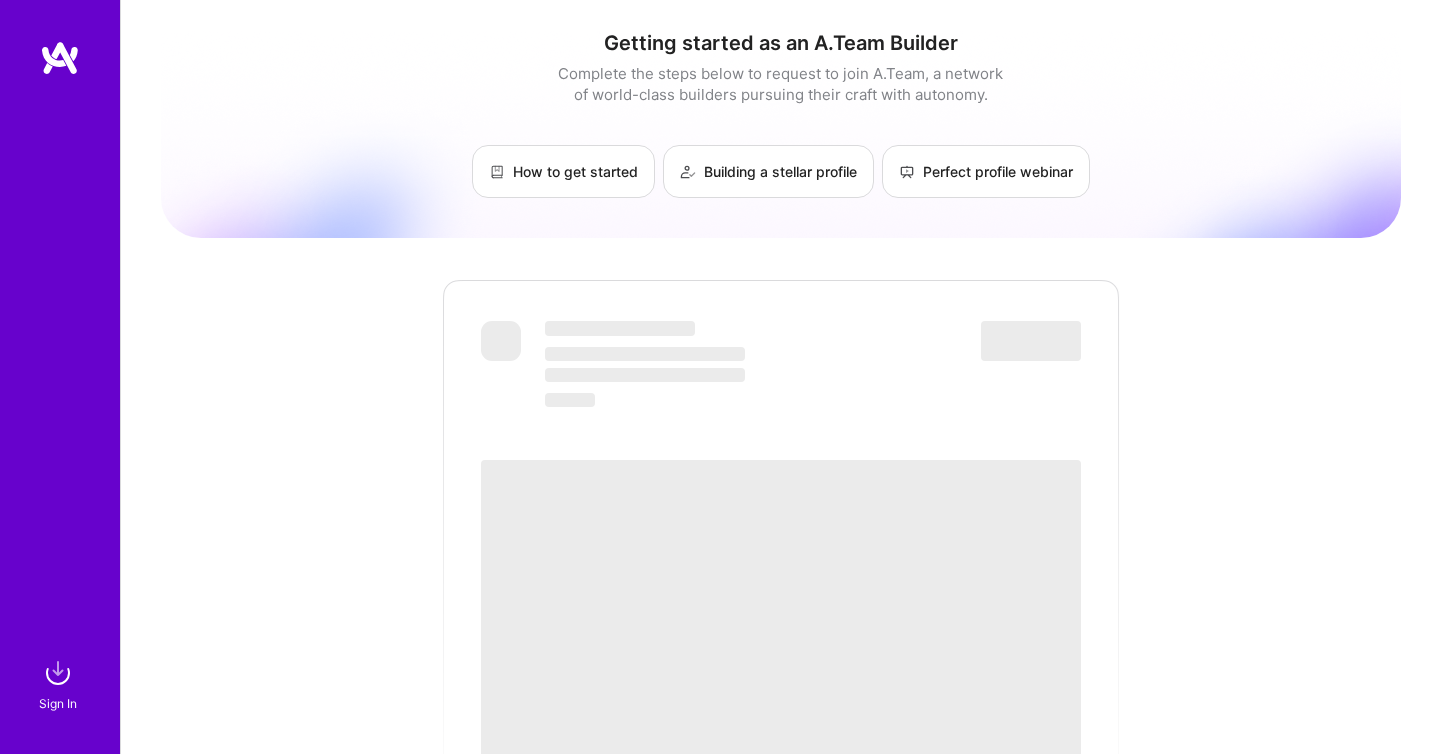 scroll, scrollTop: 541, scrollLeft: 0, axis: vertical 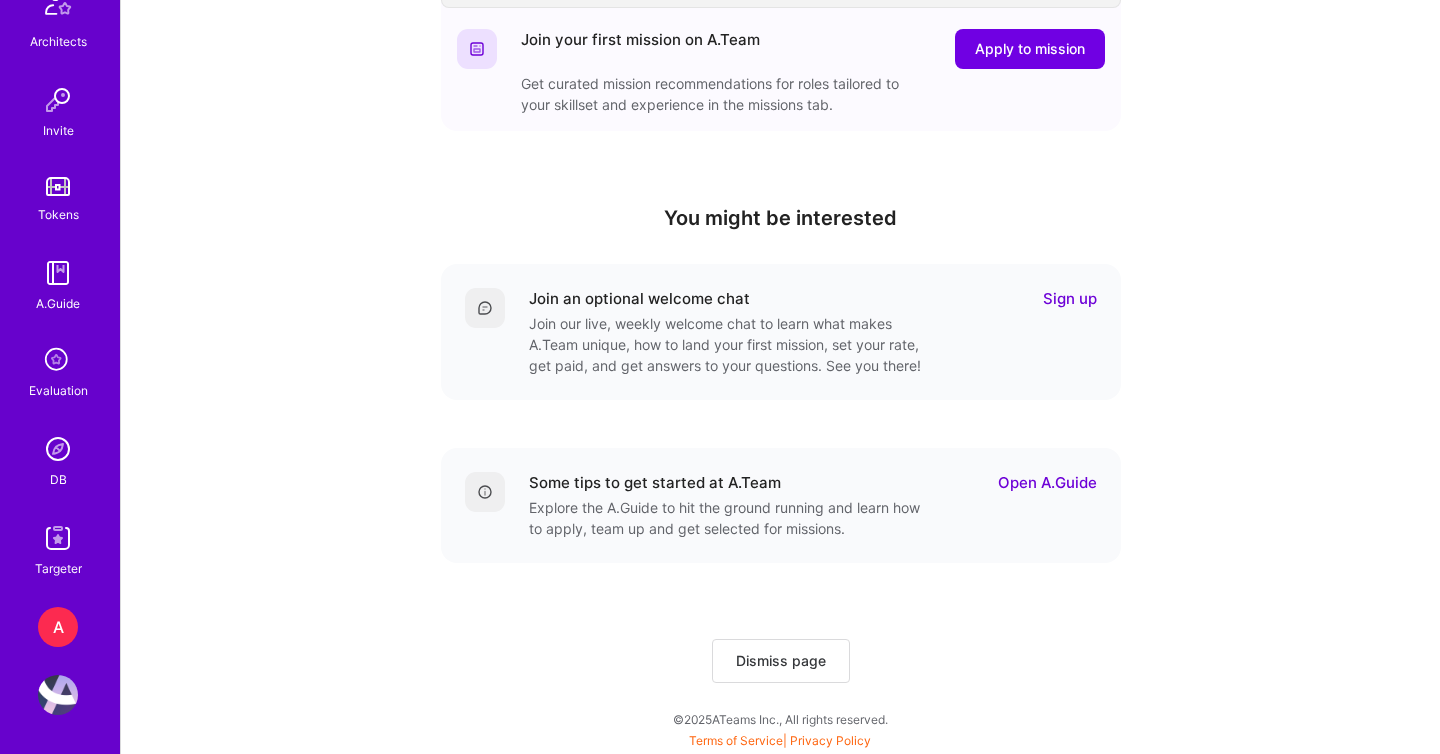 click on "A" at bounding box center [58, 627] 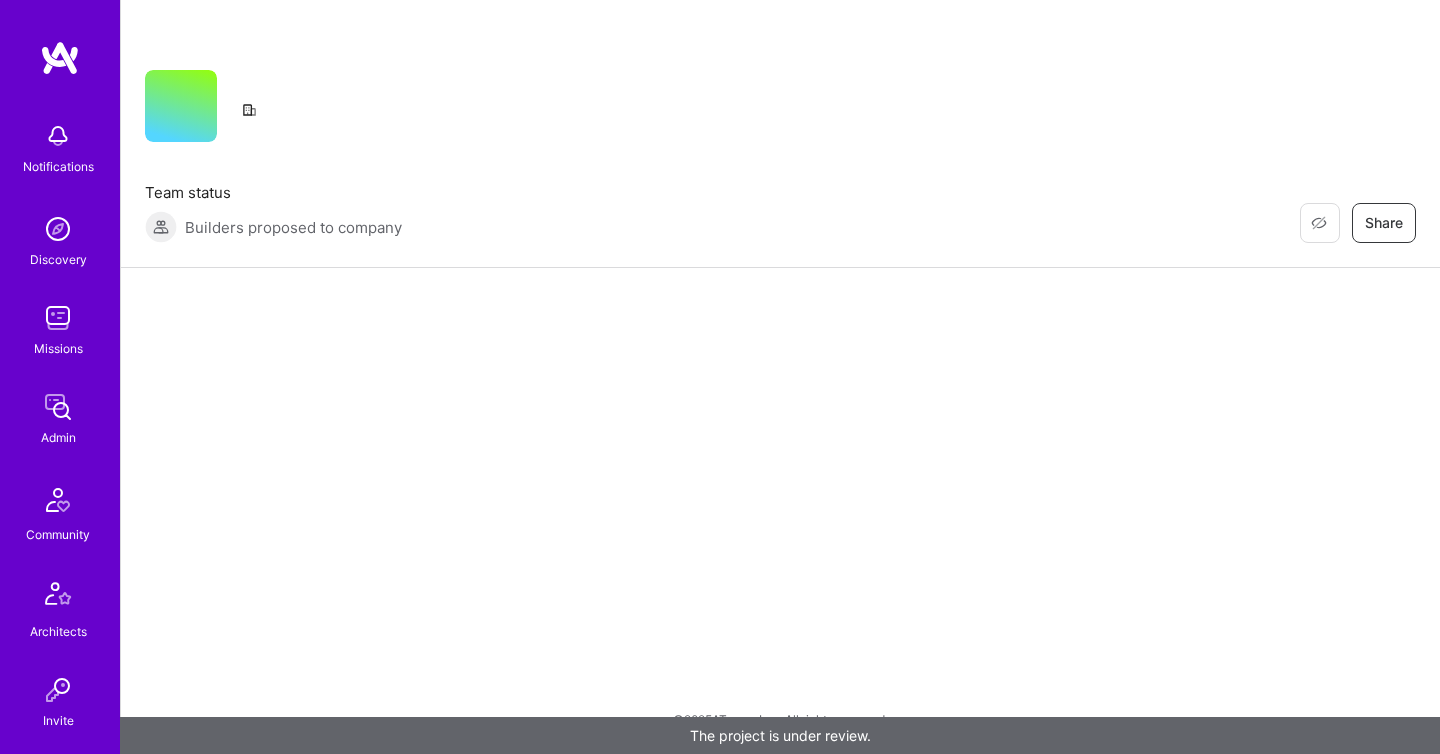 scroll, scrollTop: 0, scrollLeft: 0, axis: both 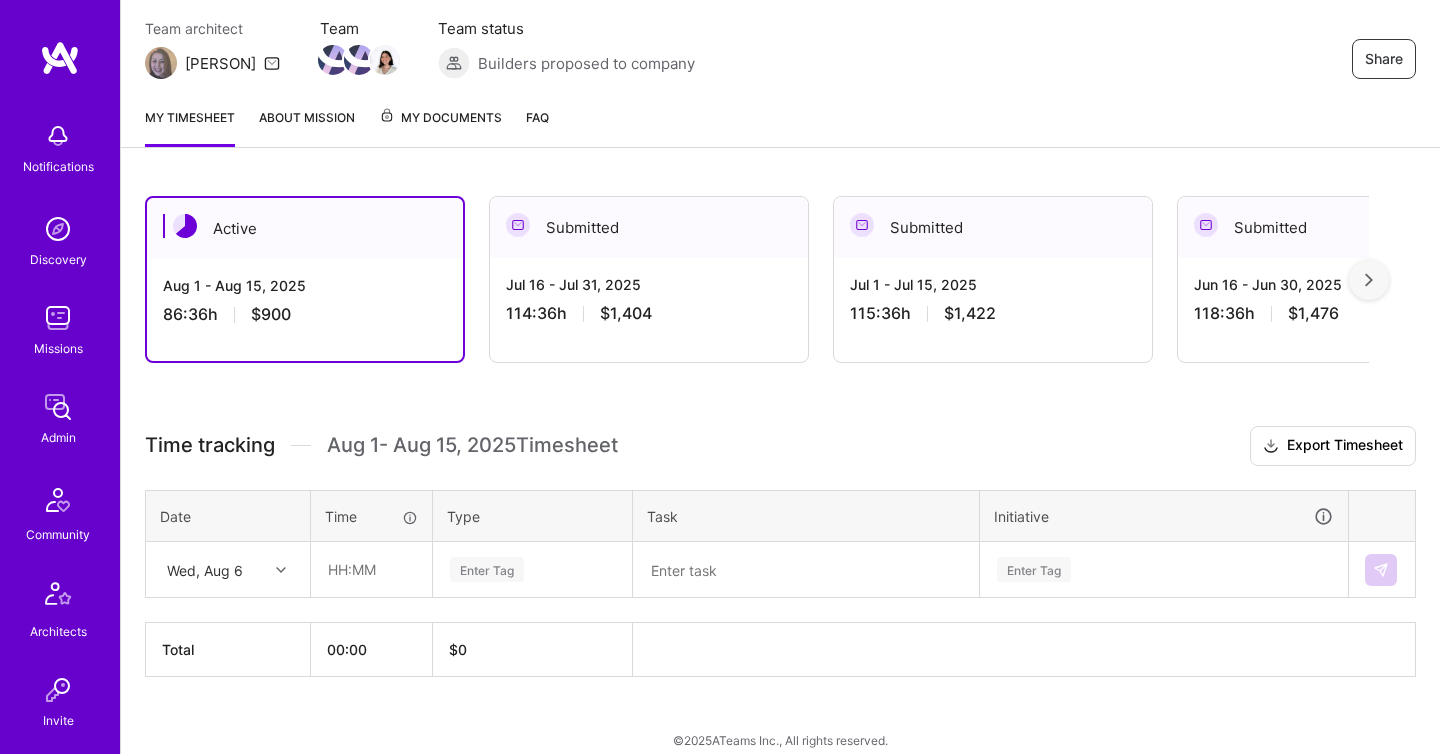 click on "Jul 16 - Jul 31, 2025" at bounding box center [649, 284] 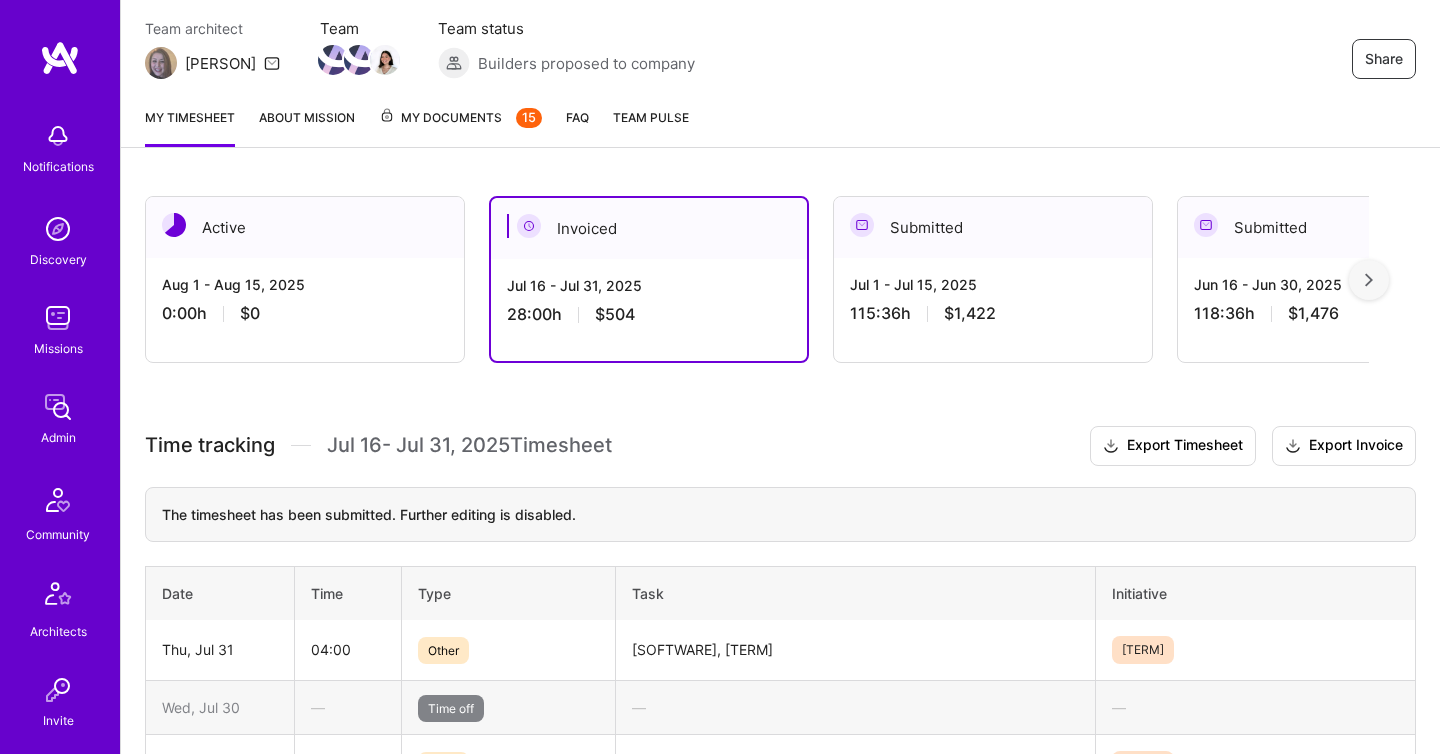 click on "[MONTH] [NUMBER] - [MONTH] [NUMBER], [YEAR] [NUMBER]:55 h    [PRICE]" at bounding box center [993, 299] 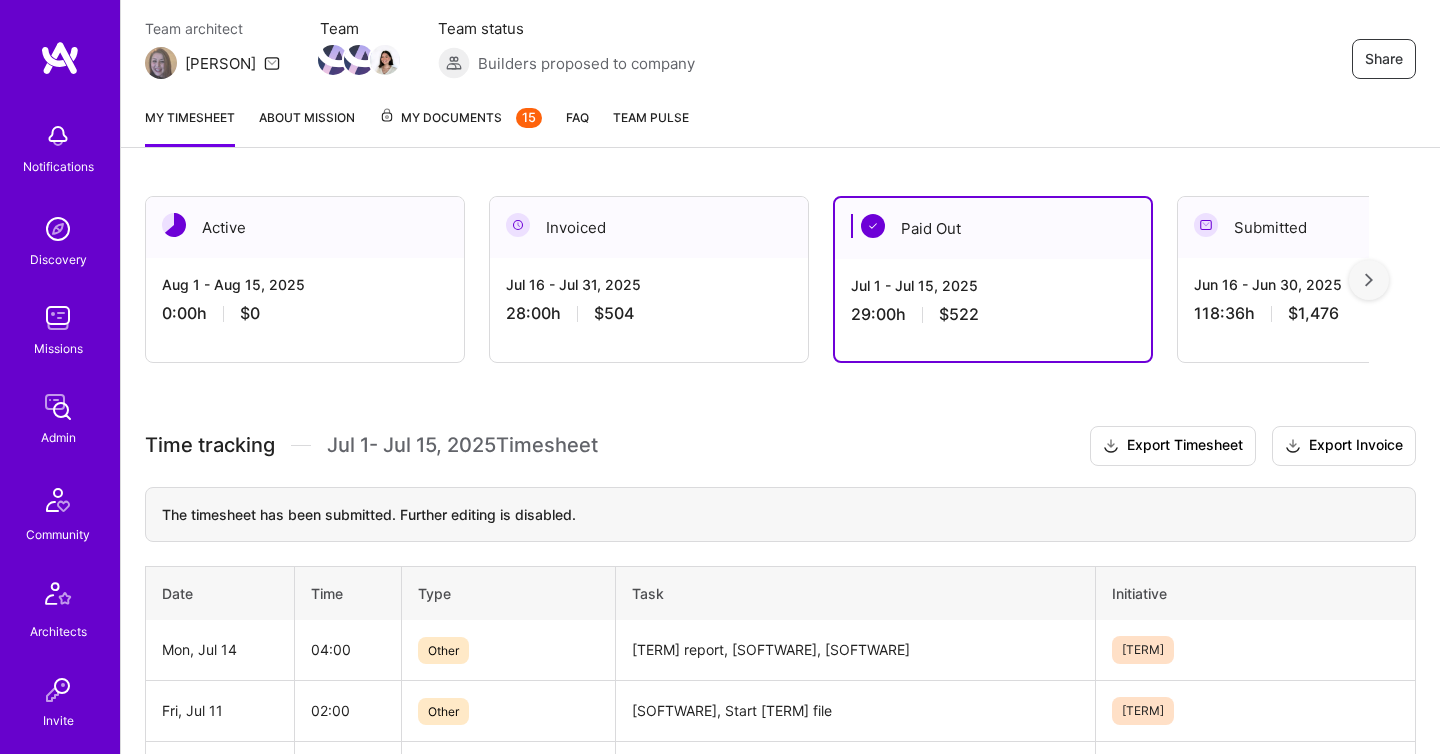 click on "[MONTH] [NUMBER] - [MONTH] [NUMBER], [YEAR] [NUMBER]:00 h    [PRICE]" at bounding box center [649, 299] 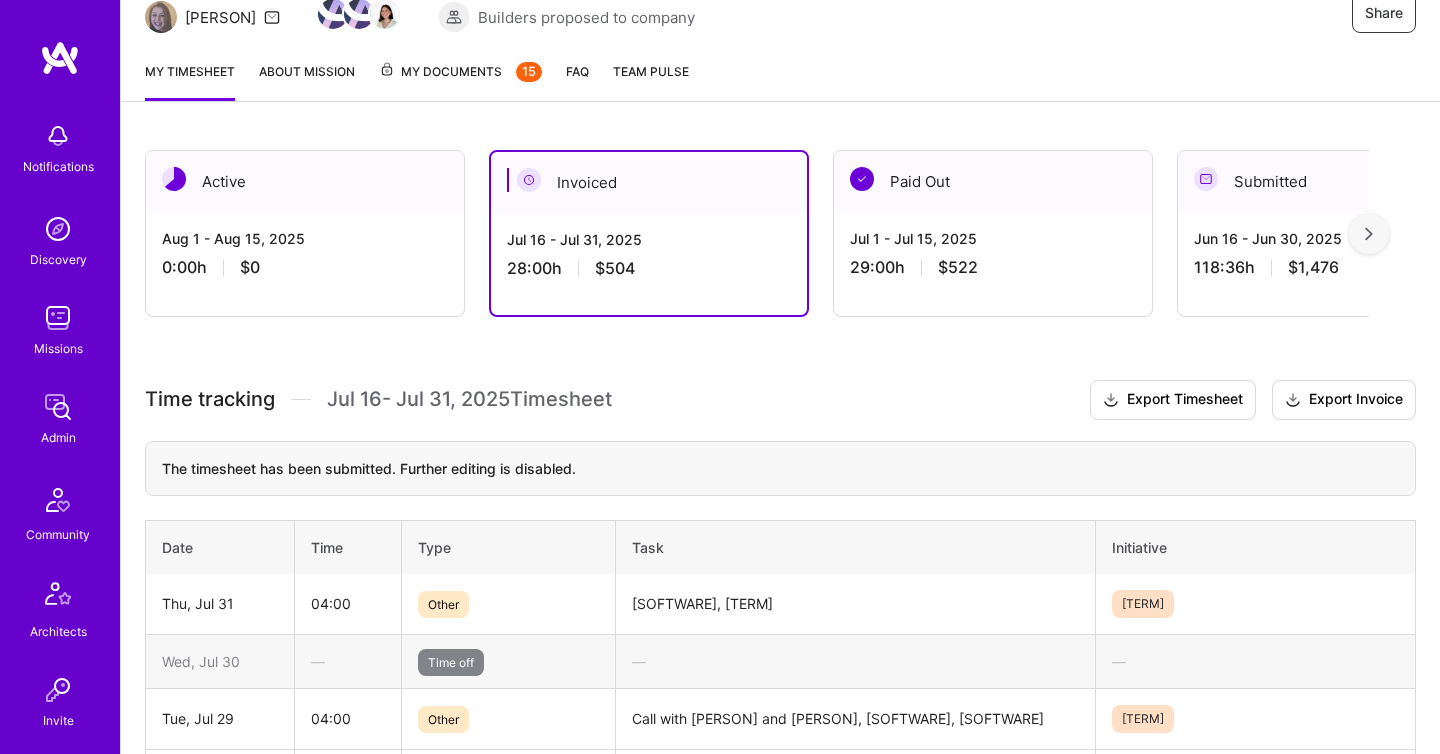 click on "Aug 1 - Aug 15, 2025 0:00 h    $0" at bounding box center (305, 253) 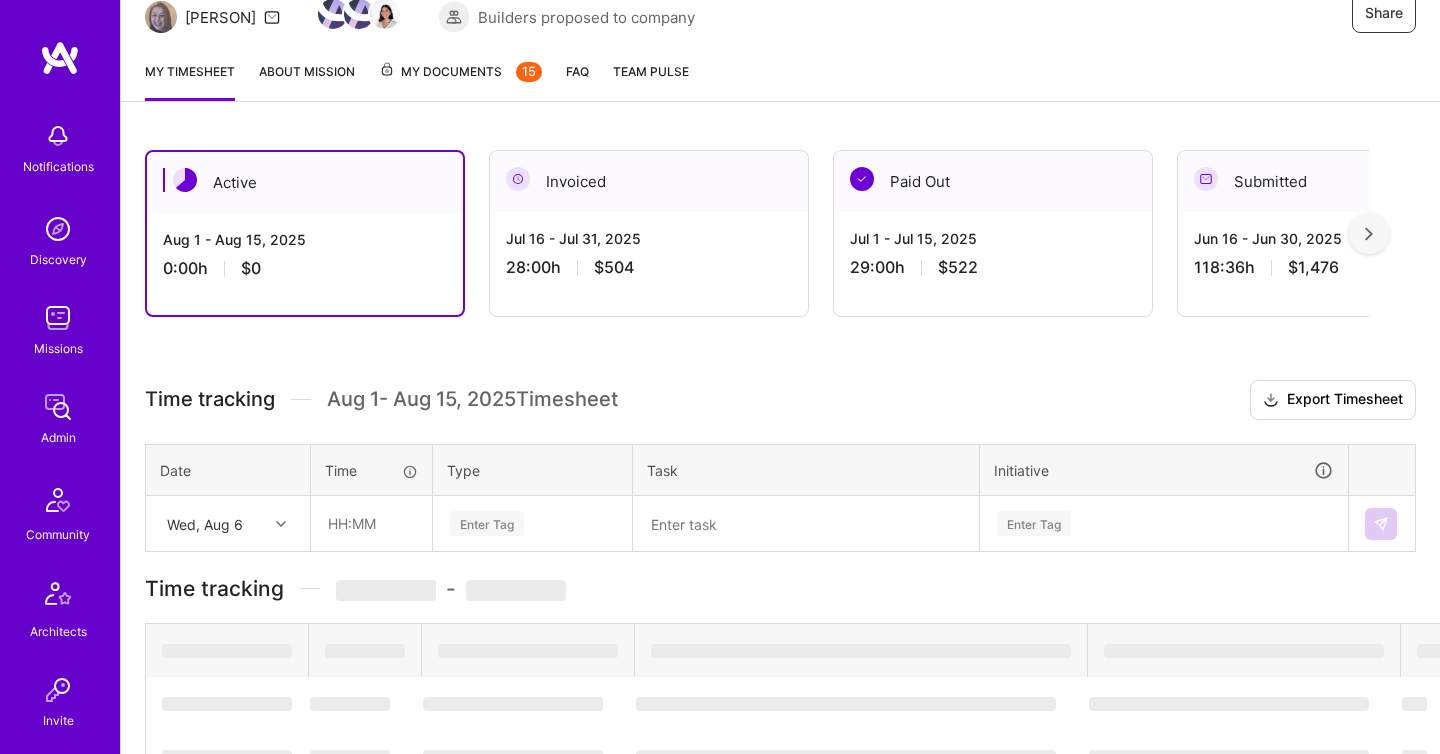 scroll, scrollTop: 261, scrollLeft: 0, axis: vertical 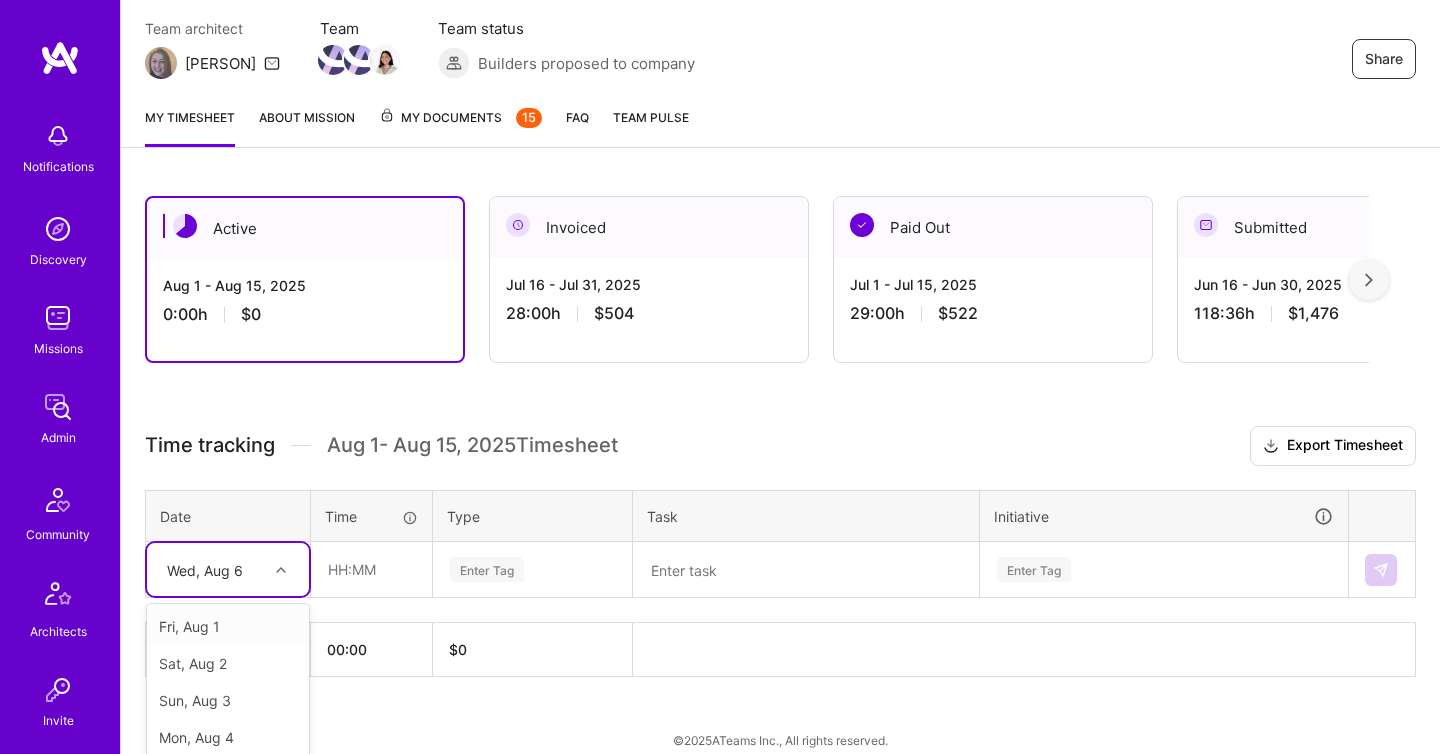click on "Wed, Aug 6" at bounding box center [212, 569] 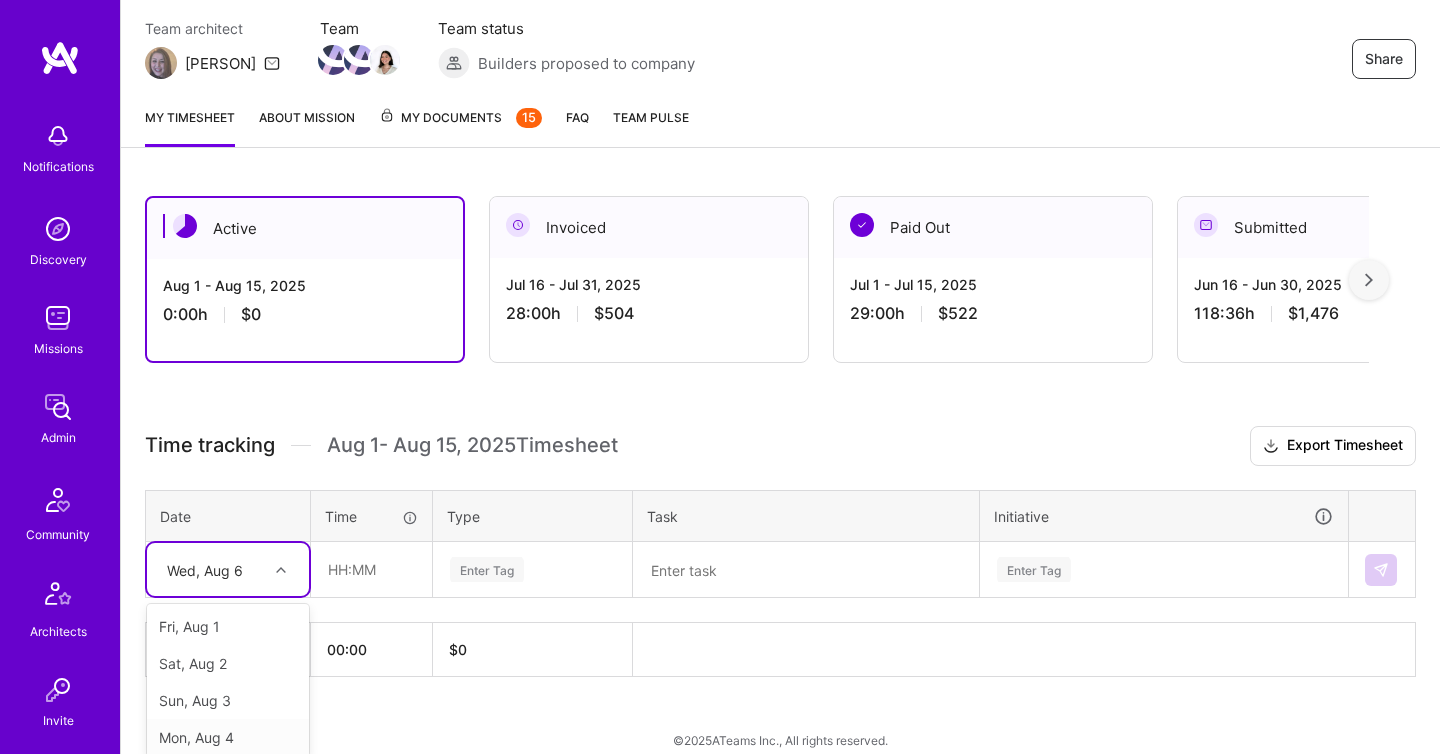 click on "Mon, Aug 4" at bounding box center [228, 737] 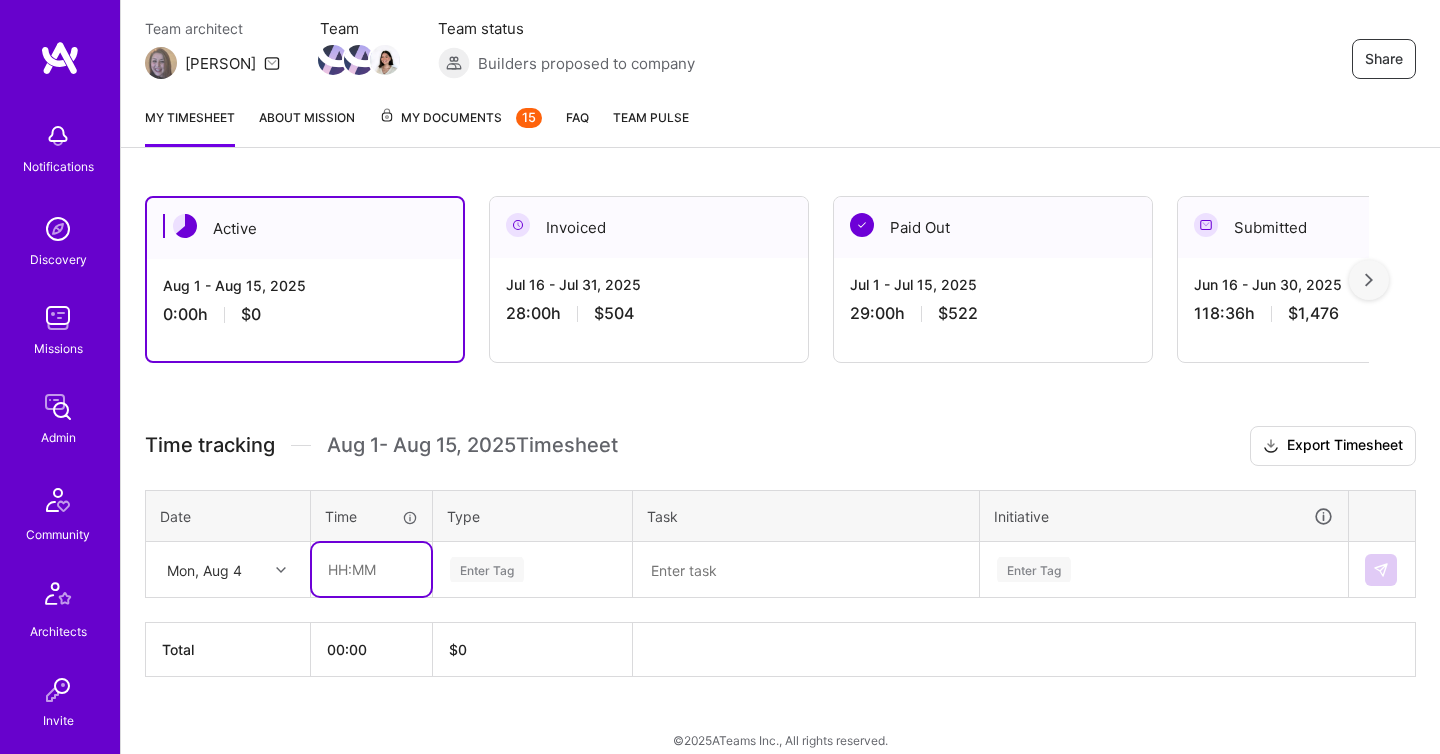 click at bounding box center (371, 569) 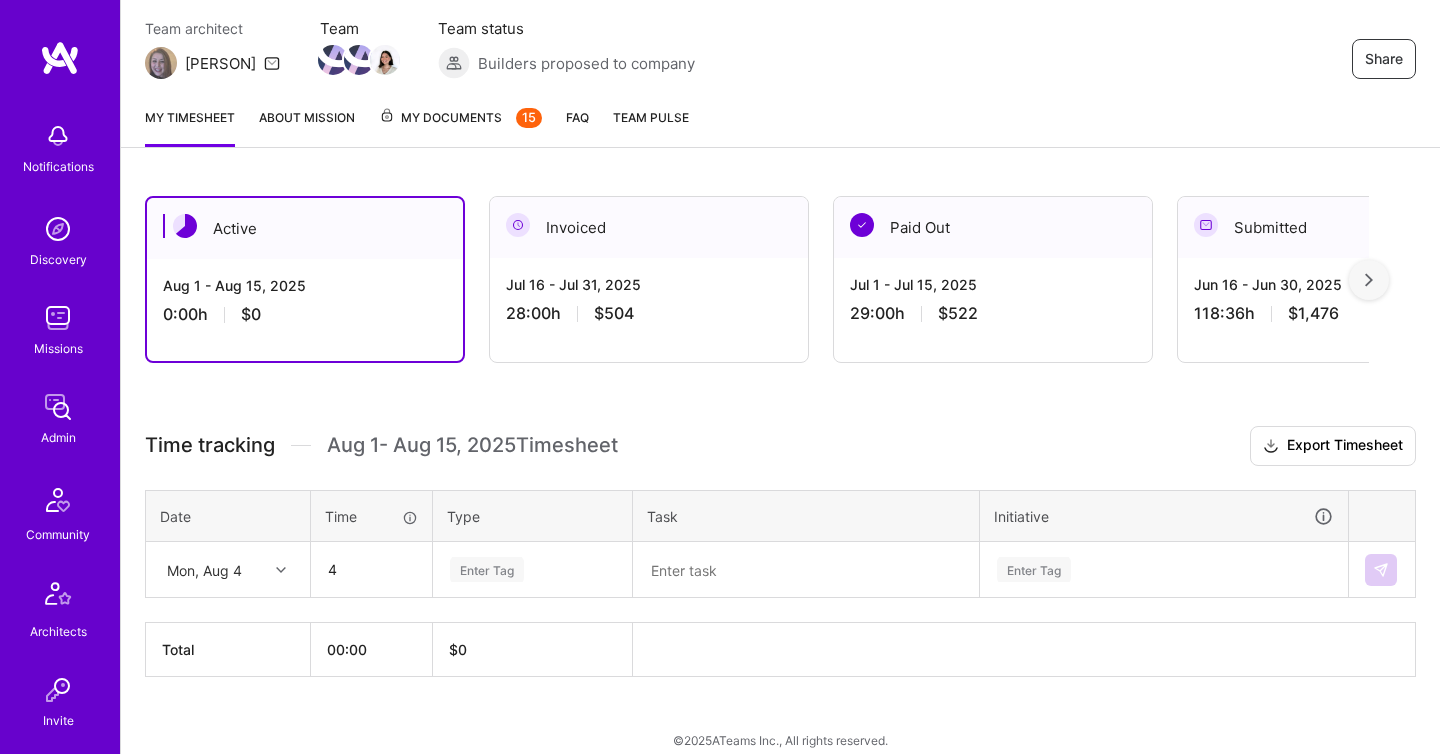 type on "04:00" 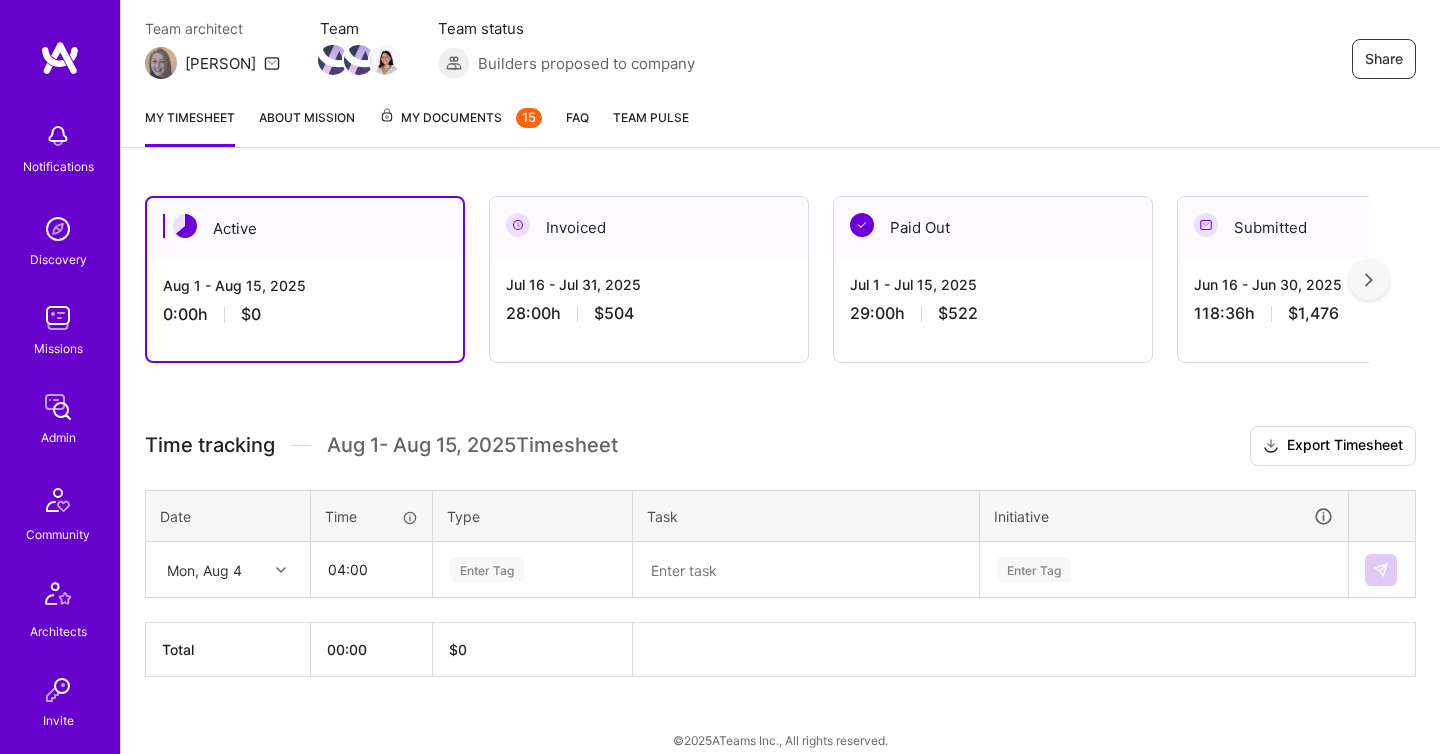 click on "Enter Tag" at bounding box center (487, 569) 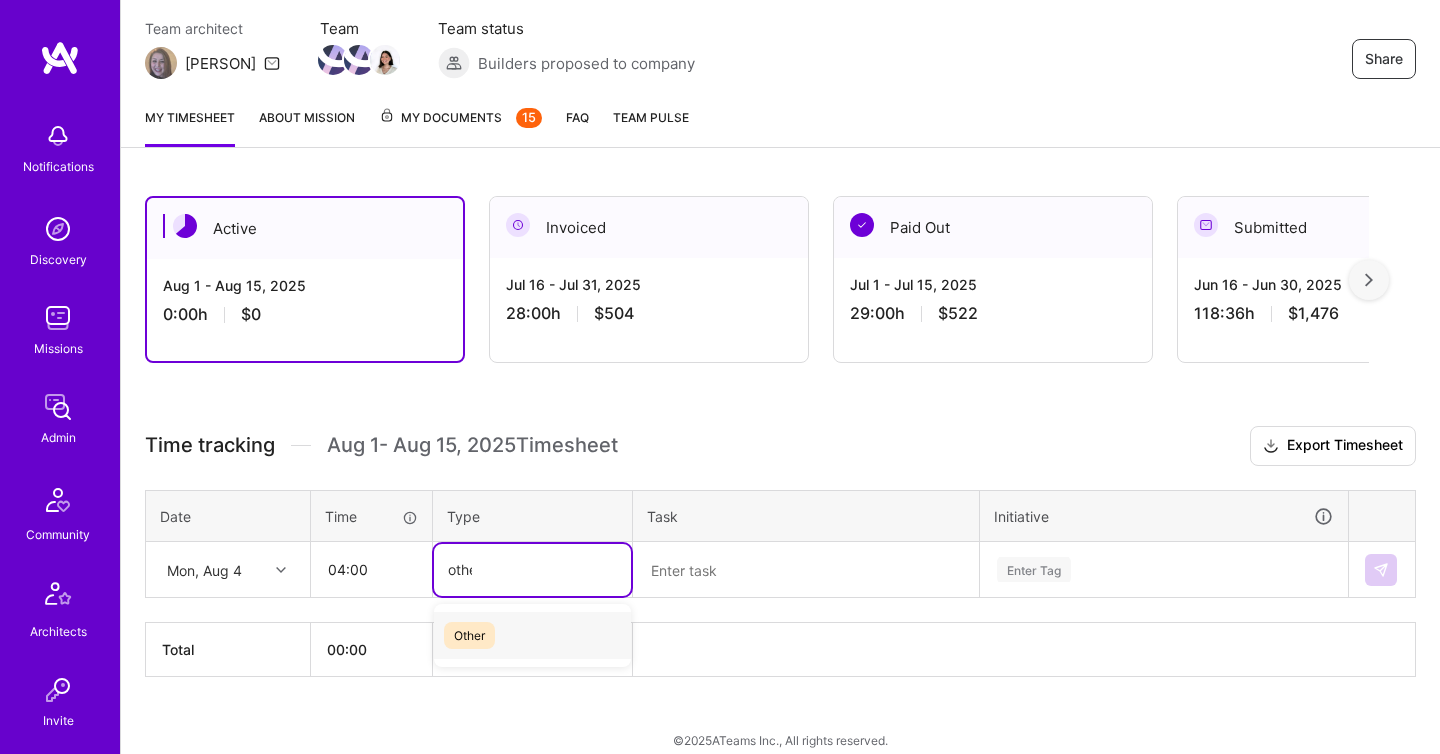type on "other" 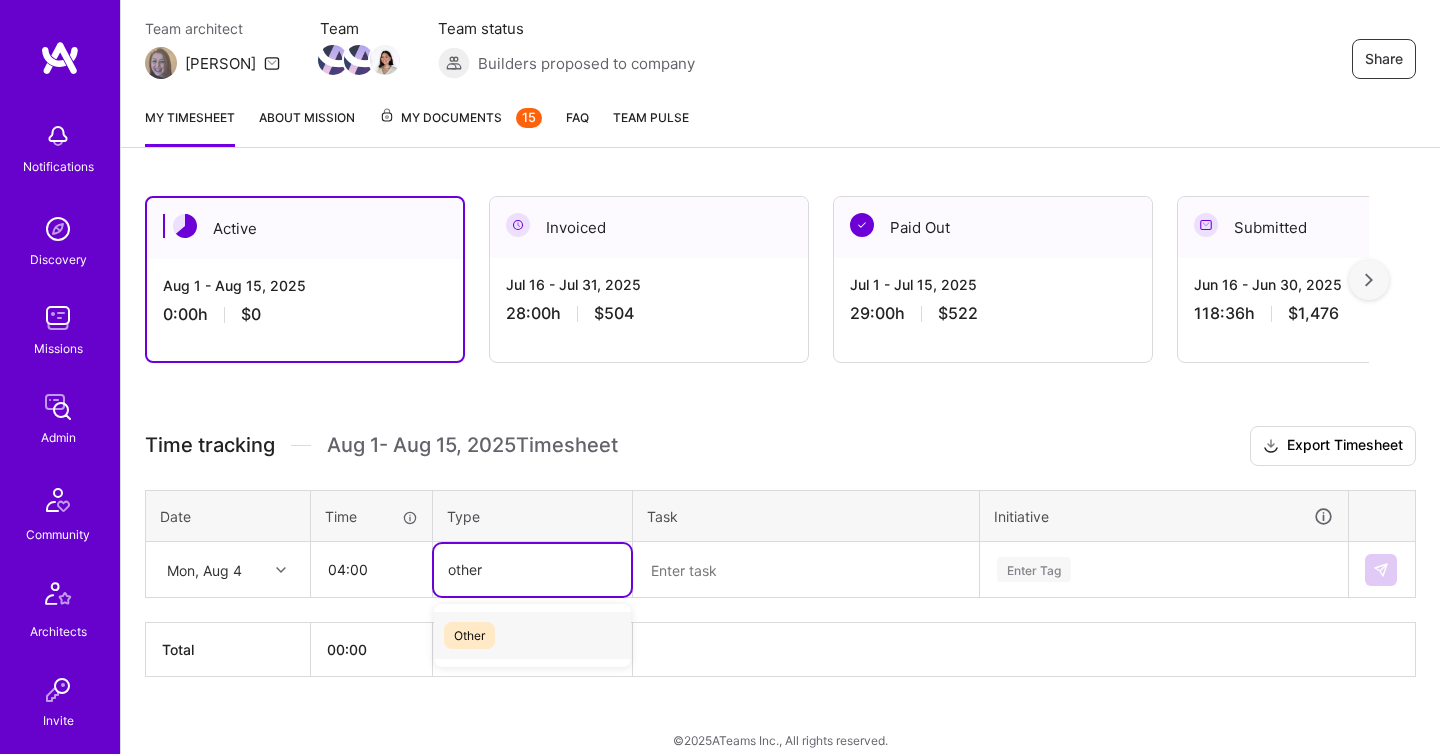 click on "Other" at bounding box center (532, 635) 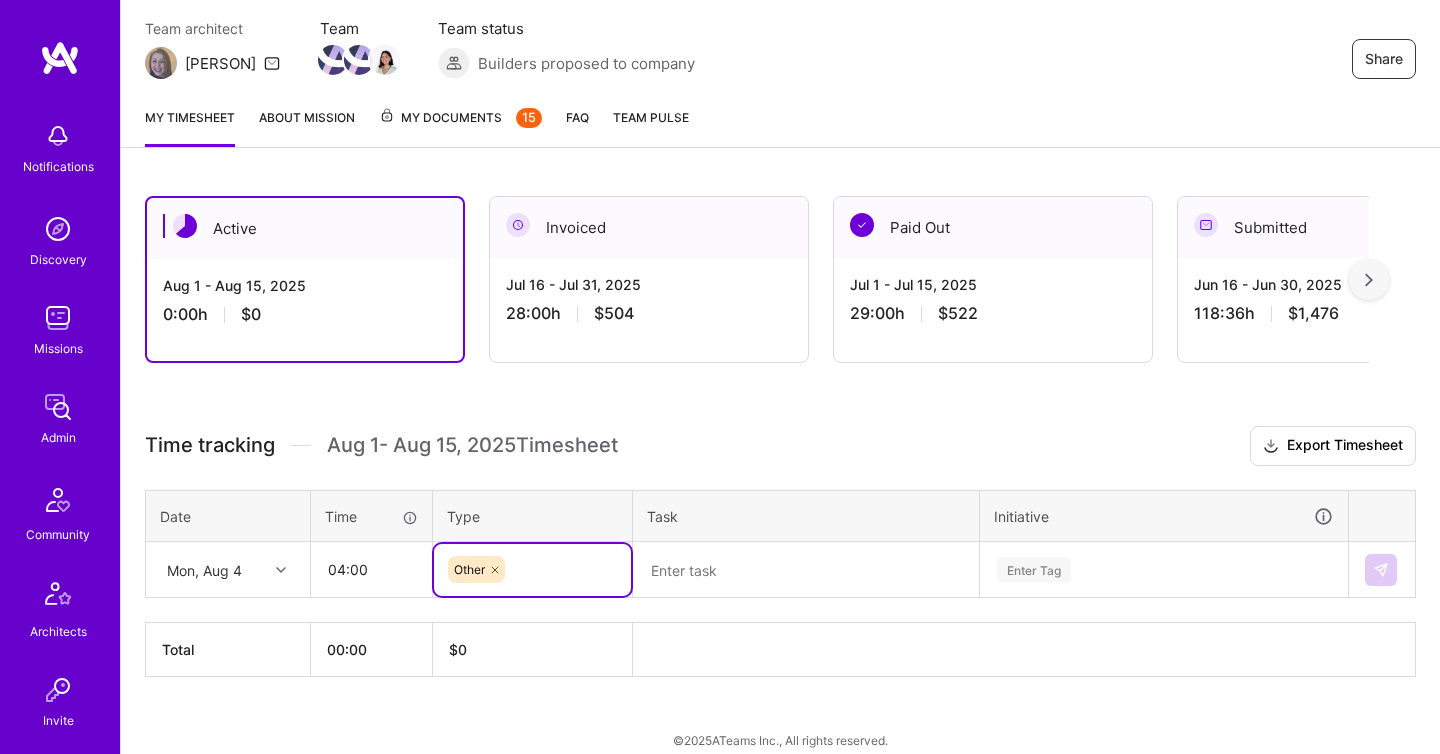click at bounding box center [806, 570] 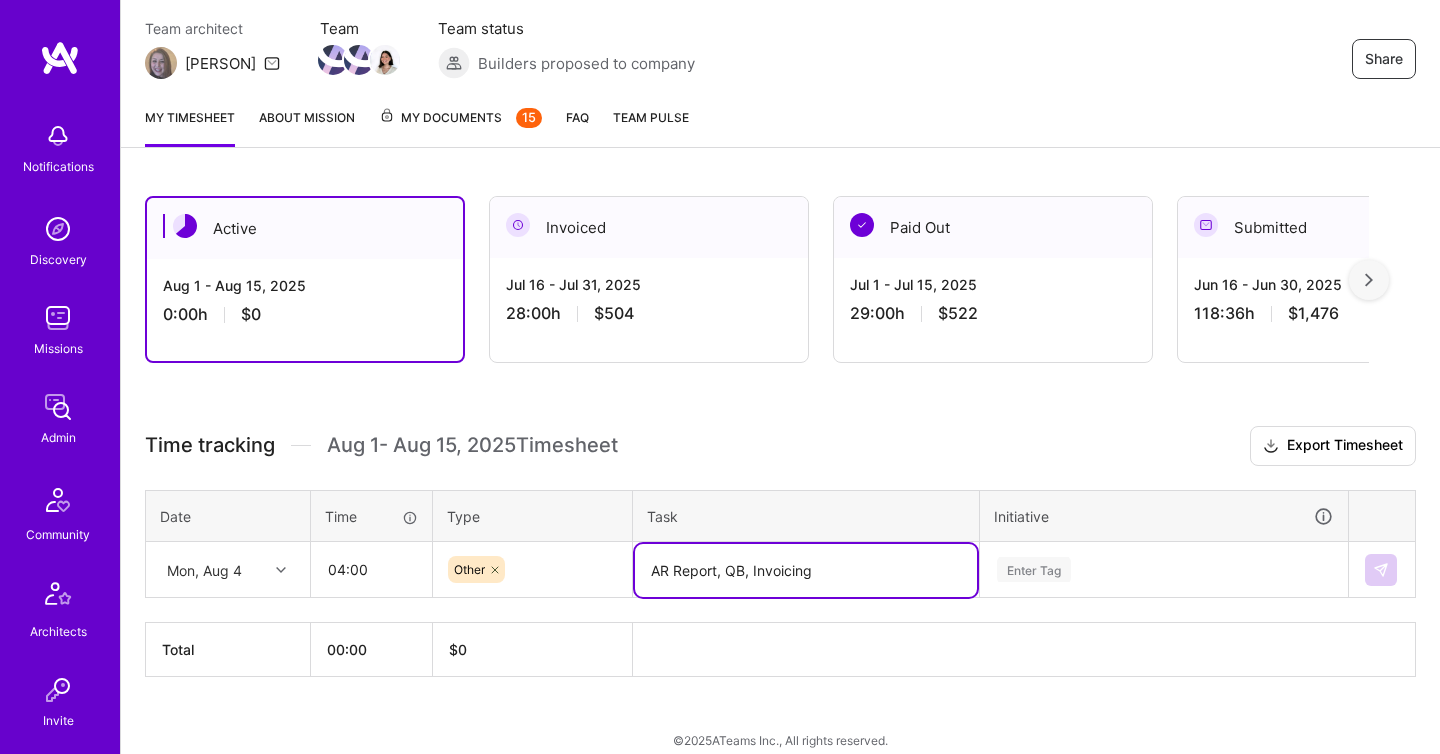 type on "AR Report, QB, Invoicing" 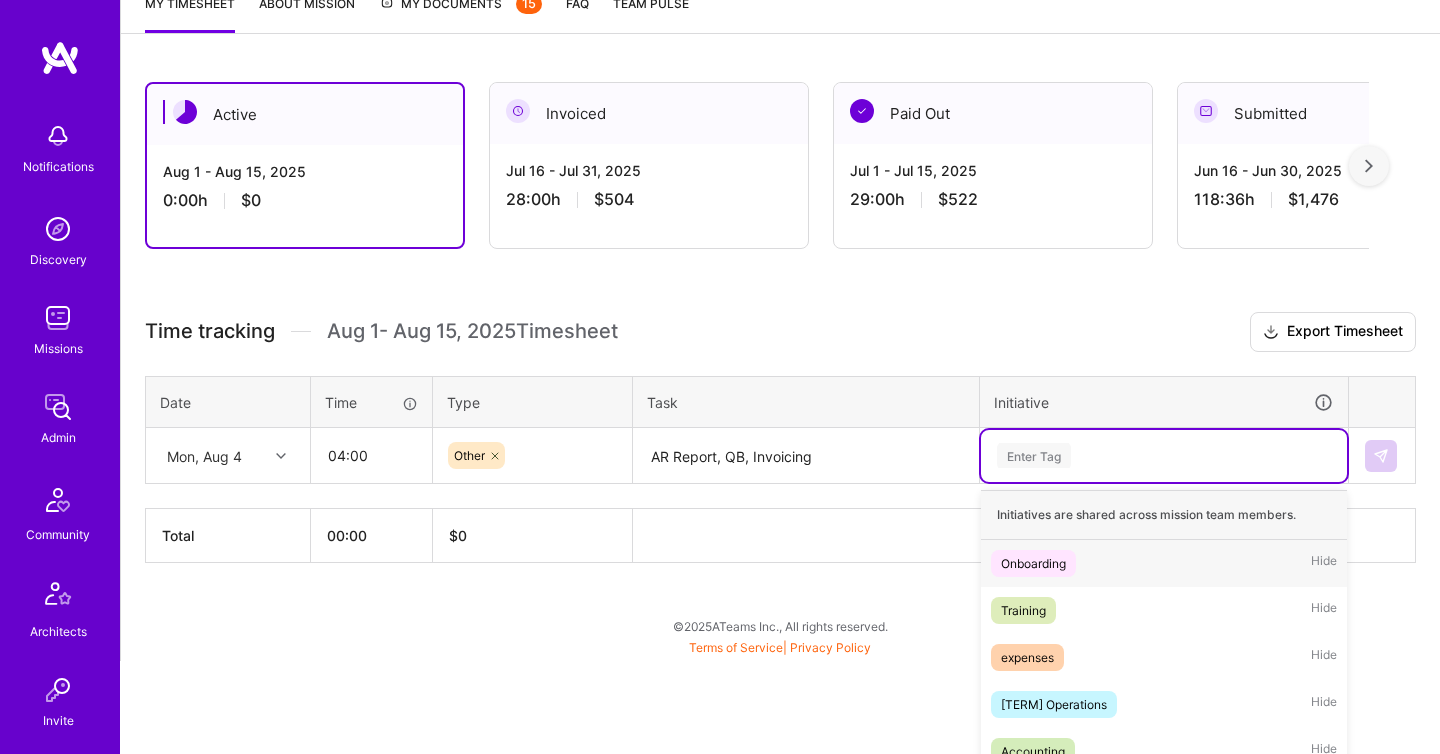 click on "option Onboarding focused, 1 of 6. 6 results available. Use Up and Down to choose options, press Enter to select the currently focused option, press Escape to exit the menu. Enter Tag Initiatives are shared across mission team members. Onboarding Hide Training Hide expenses Hide People Operations Hide Accounting Hide Finance Hide" at bounding box center [1164, 456] 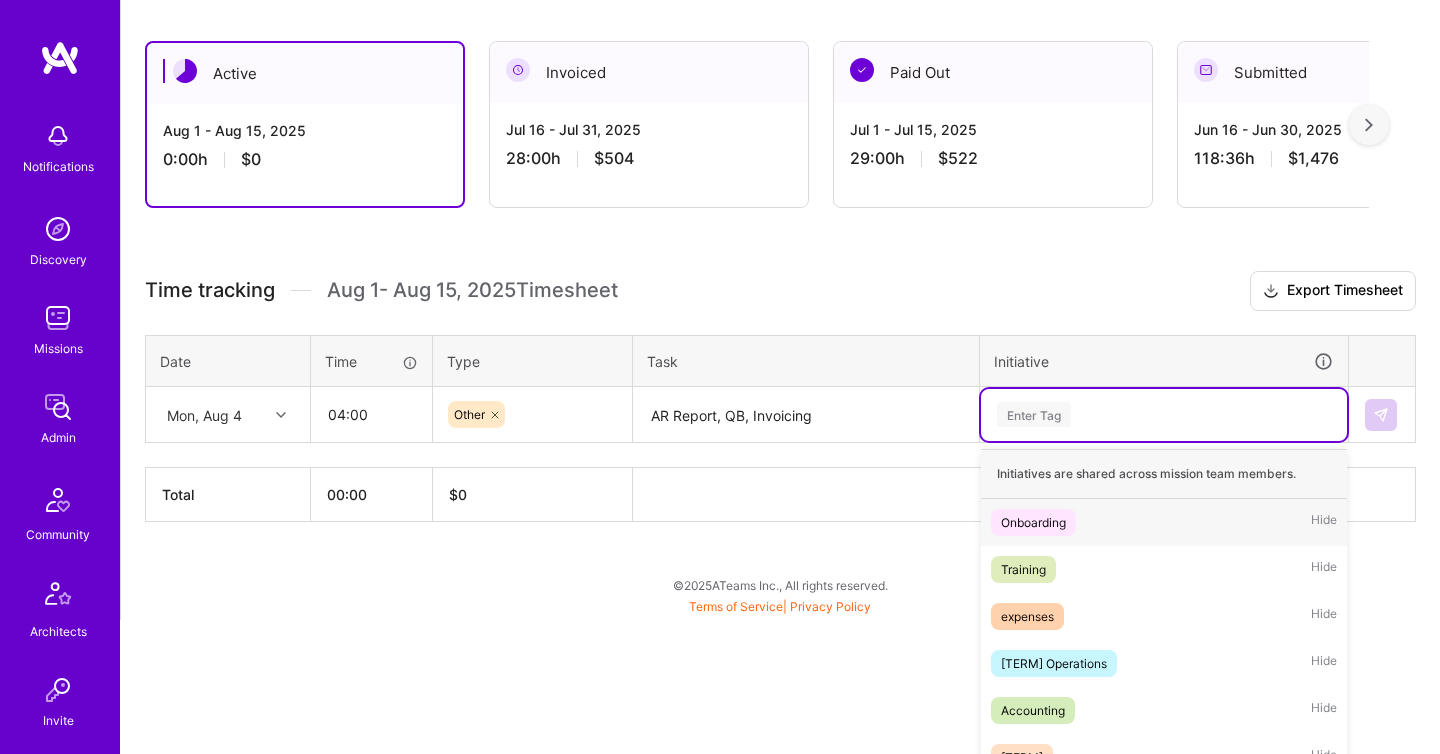 scroll, scrollTop: 422, scrollLeft: 0, axis: vertical 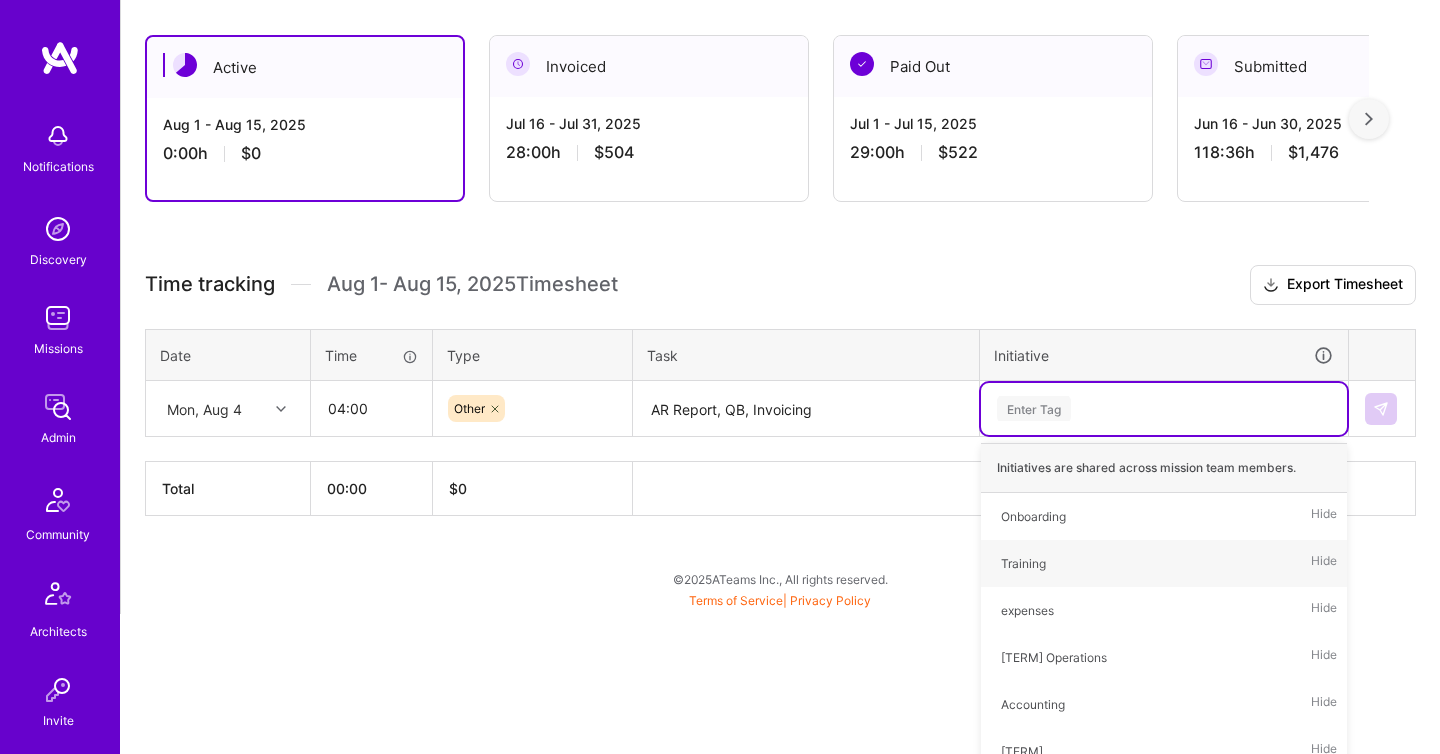 type on "f" 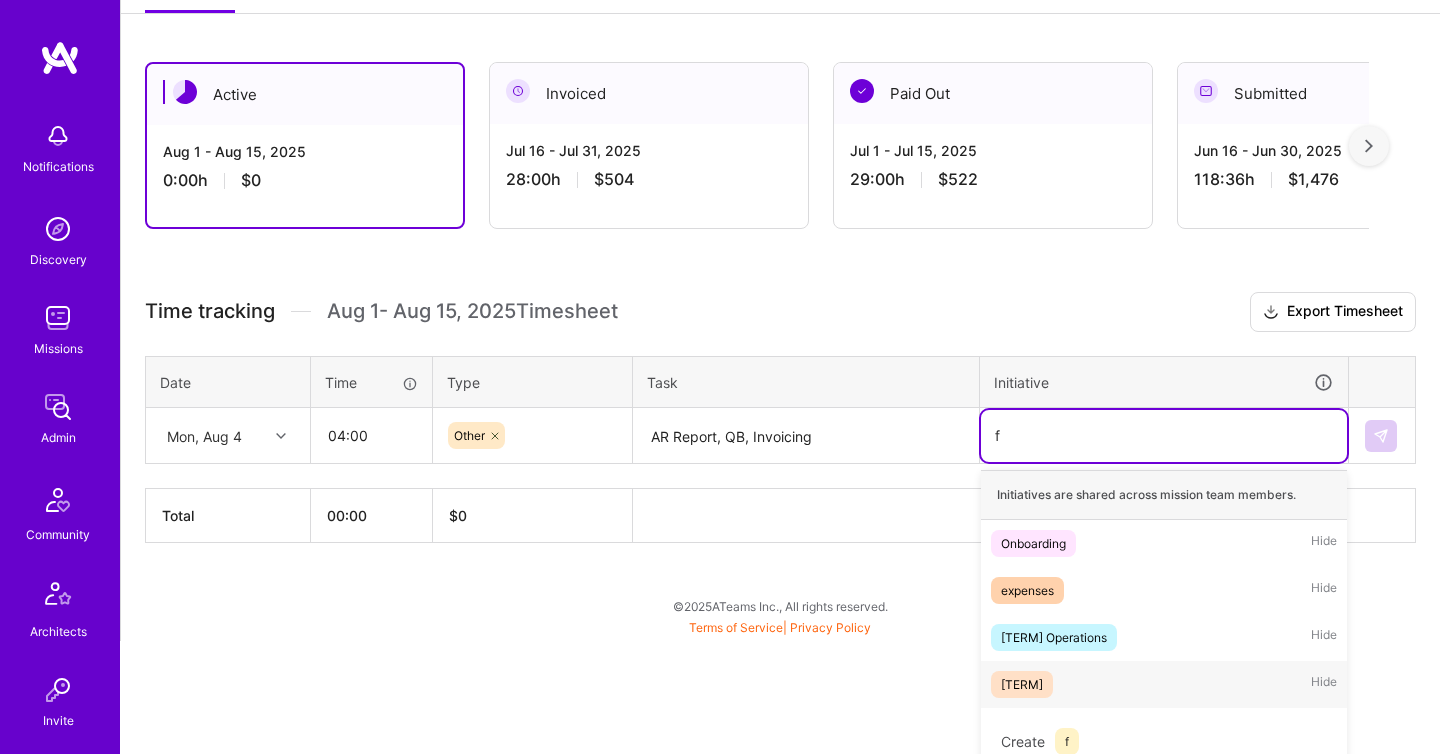 click on "[TERM] Hide" at bounding box center (1164, 684) 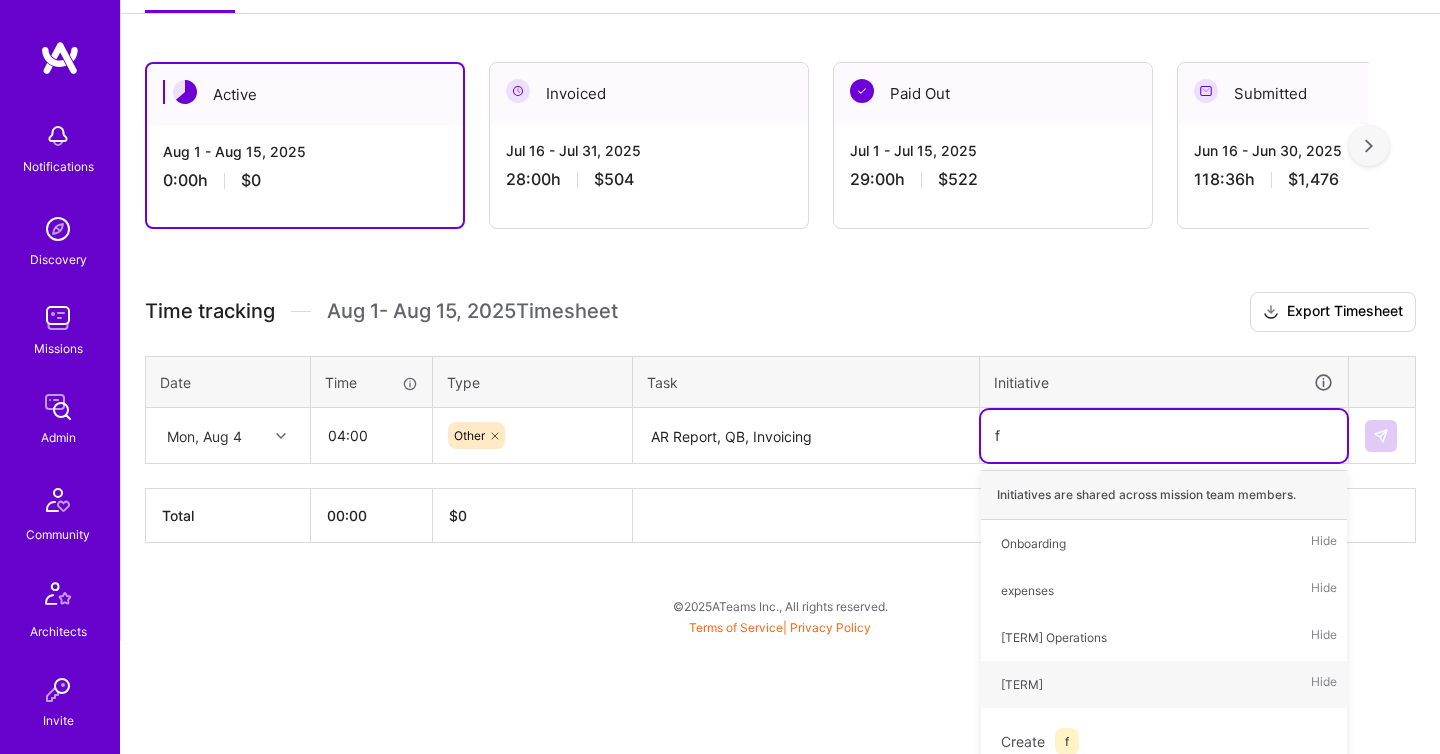 type 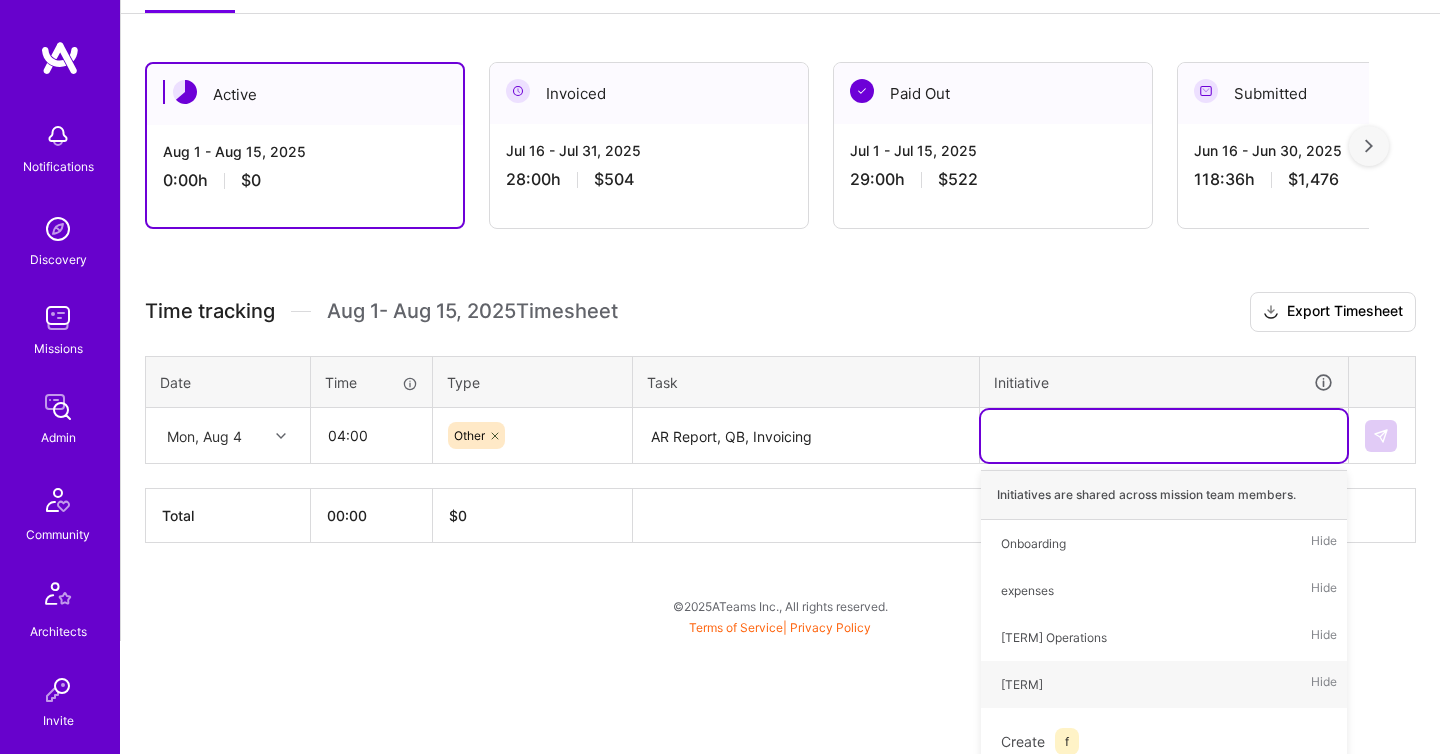 scroll, scrollTop: 261, scrollLeft: 0, axis: vertical 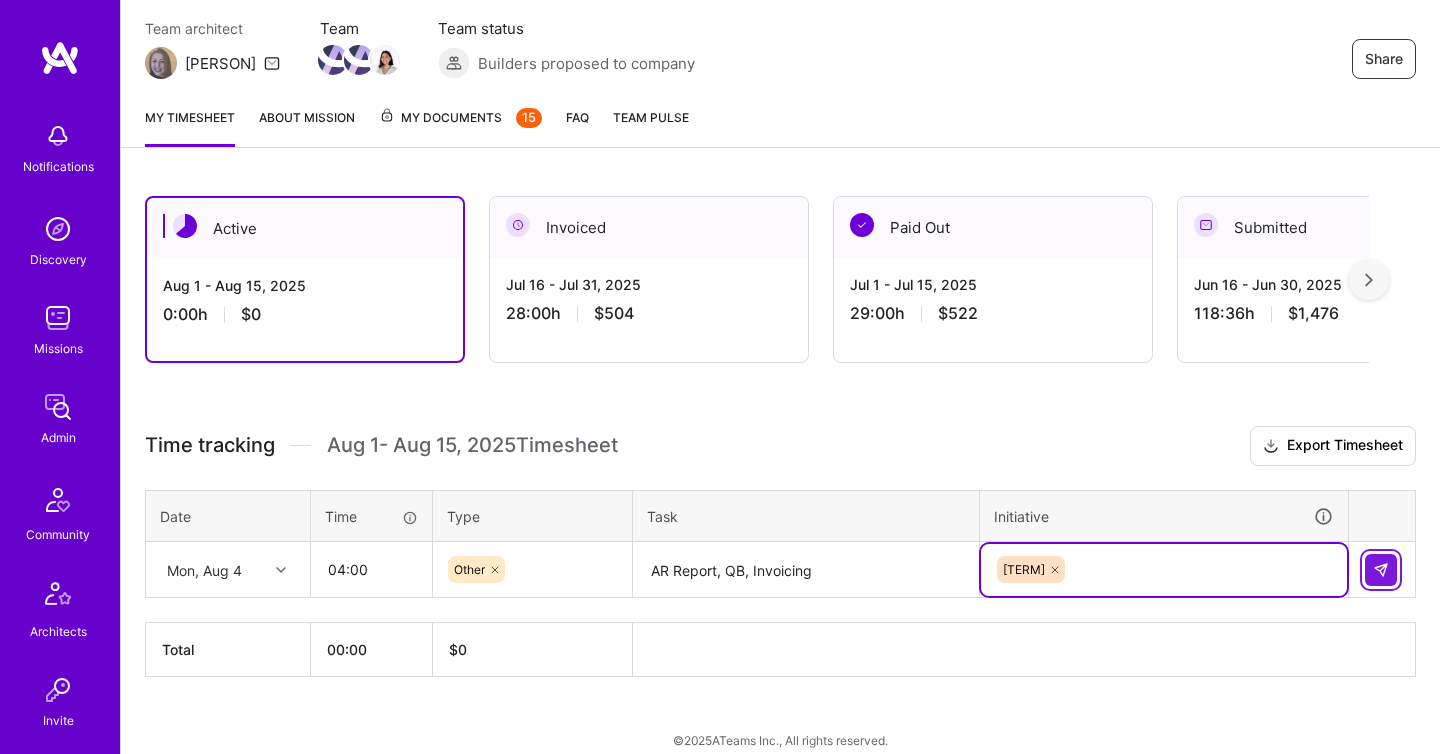 click at bounding box center [1381, 570] 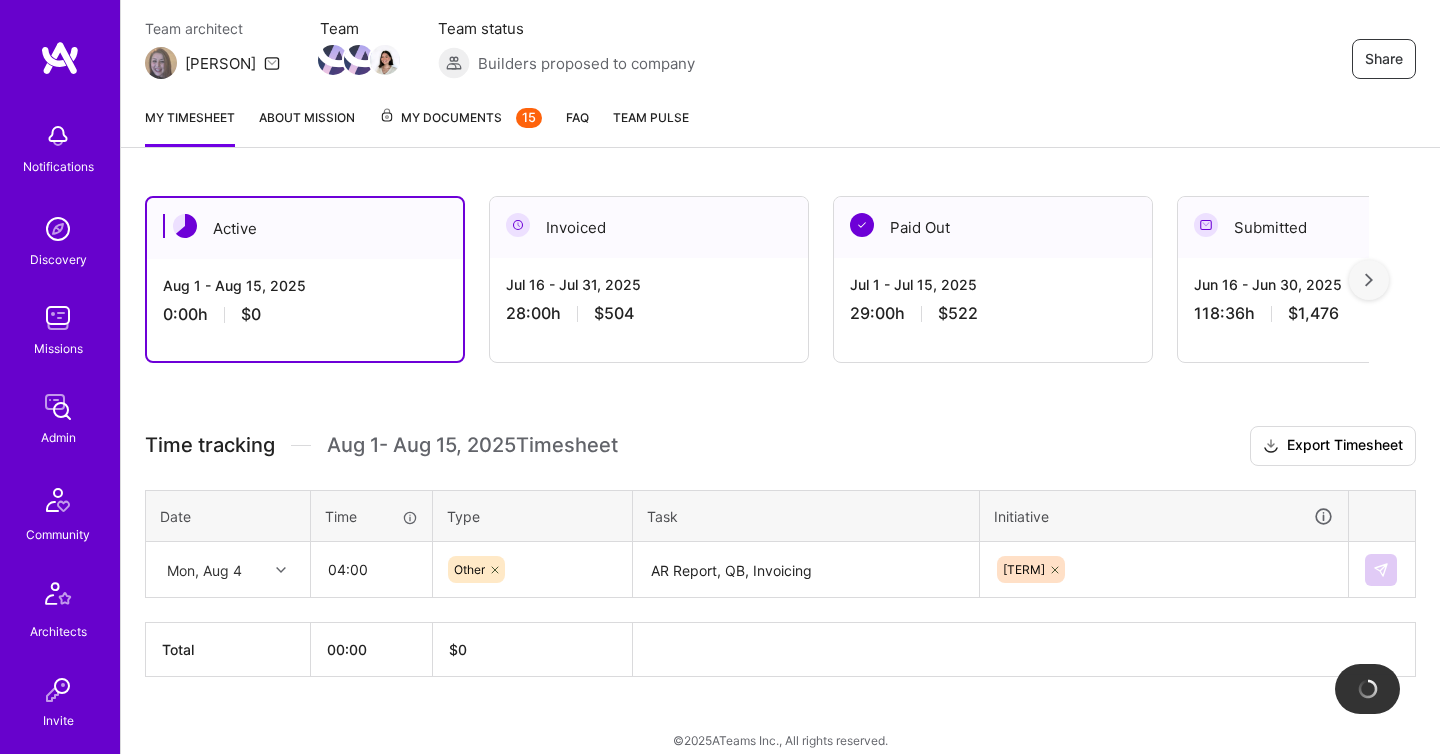 type 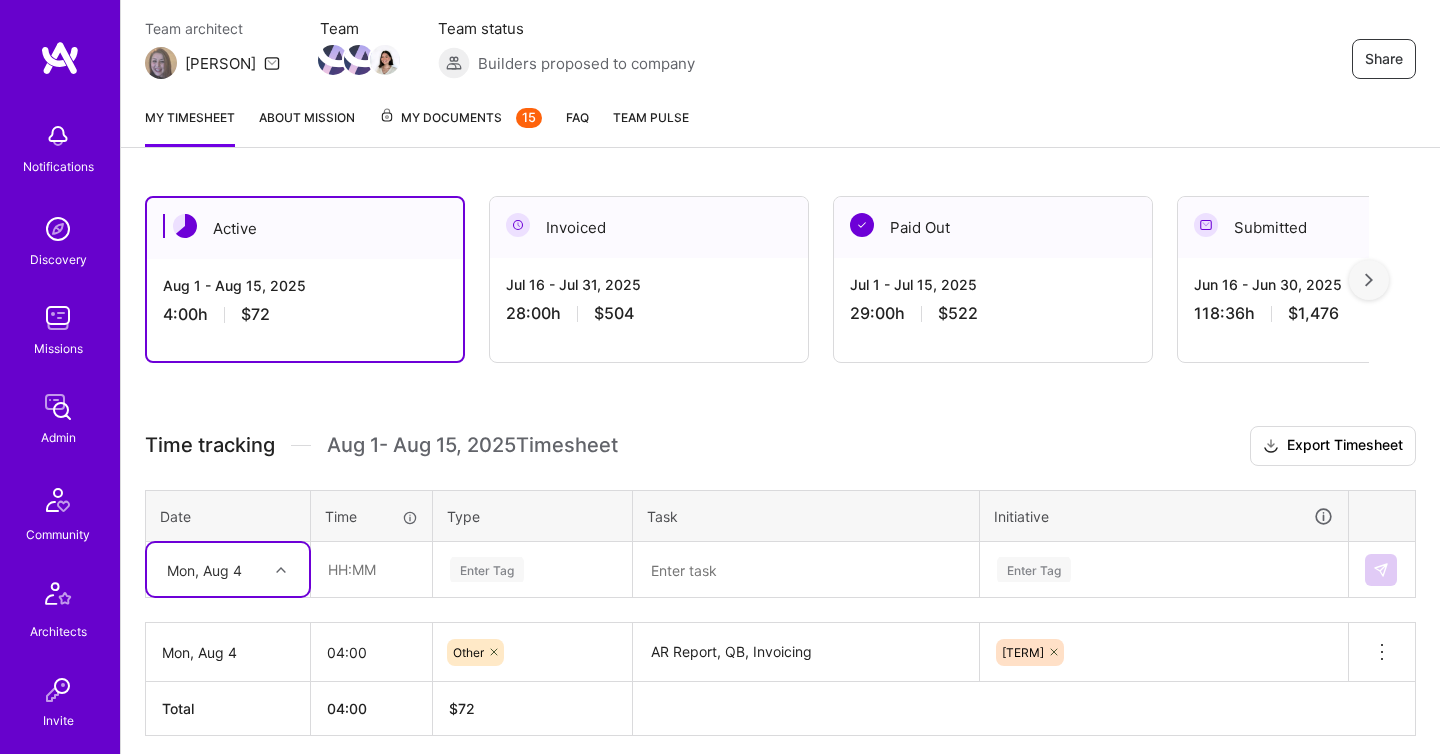 click on "Mon, Aug 4" at bounding box center (212, 569) 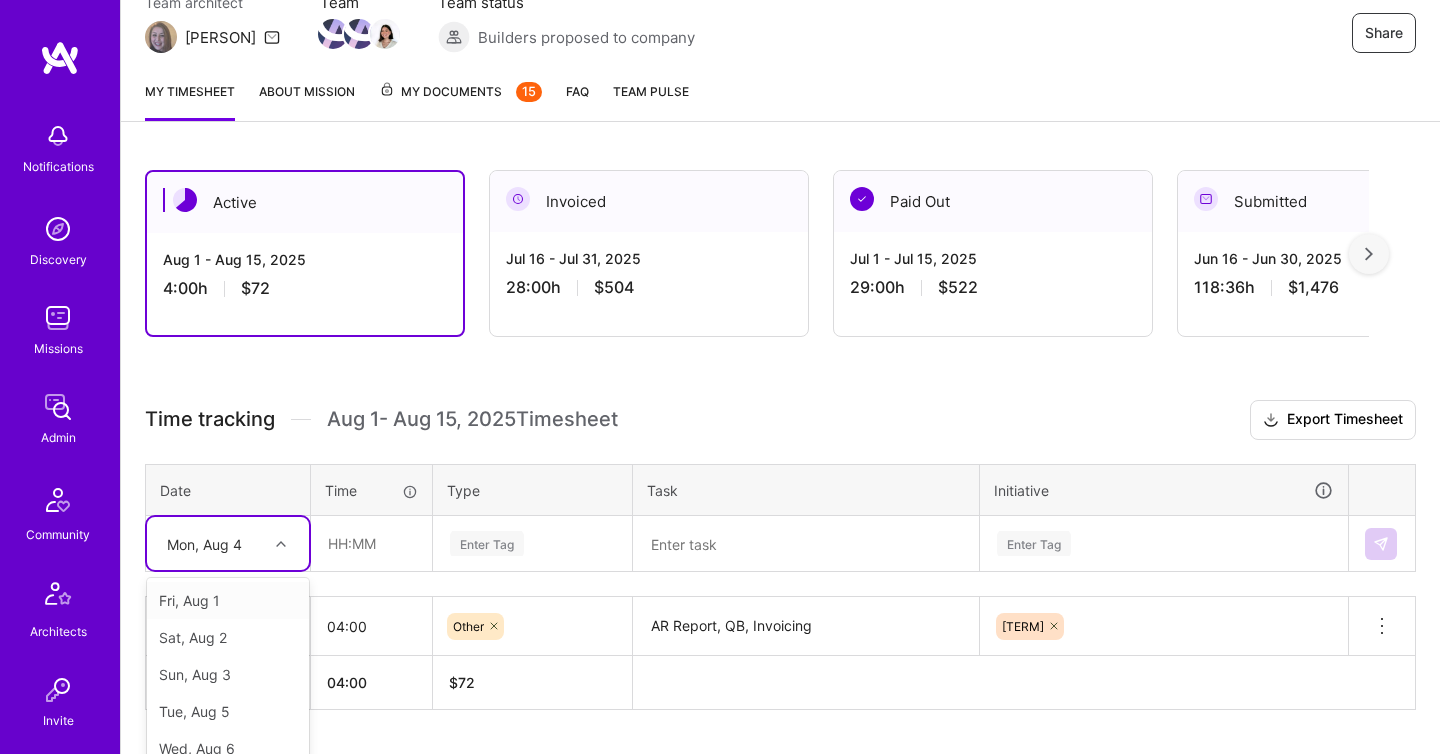 scroll, scrollTop: 291, scrollLeft: 0, axis: vertical 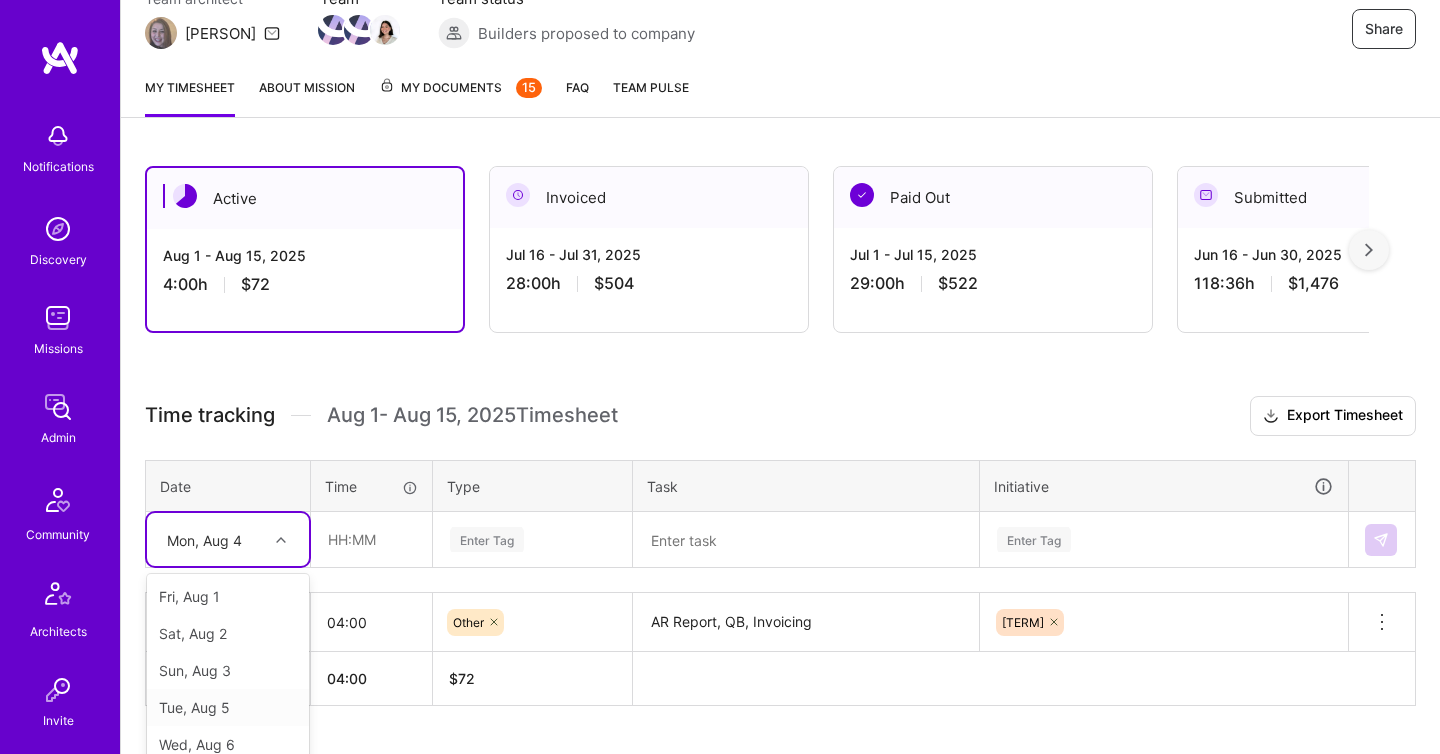 click on "Tue, Aug 5" at bounding box center (228, 707) 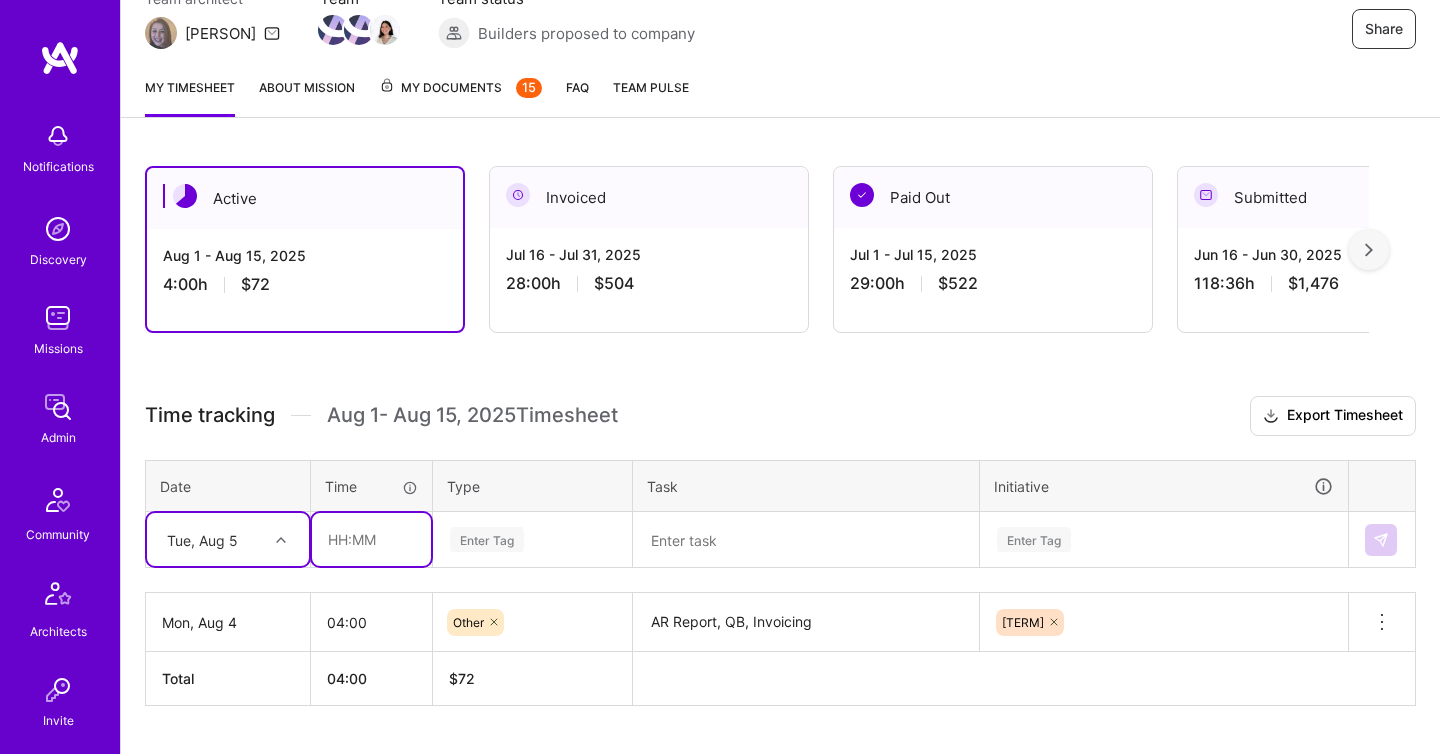 click at bounding box center [371, 539] 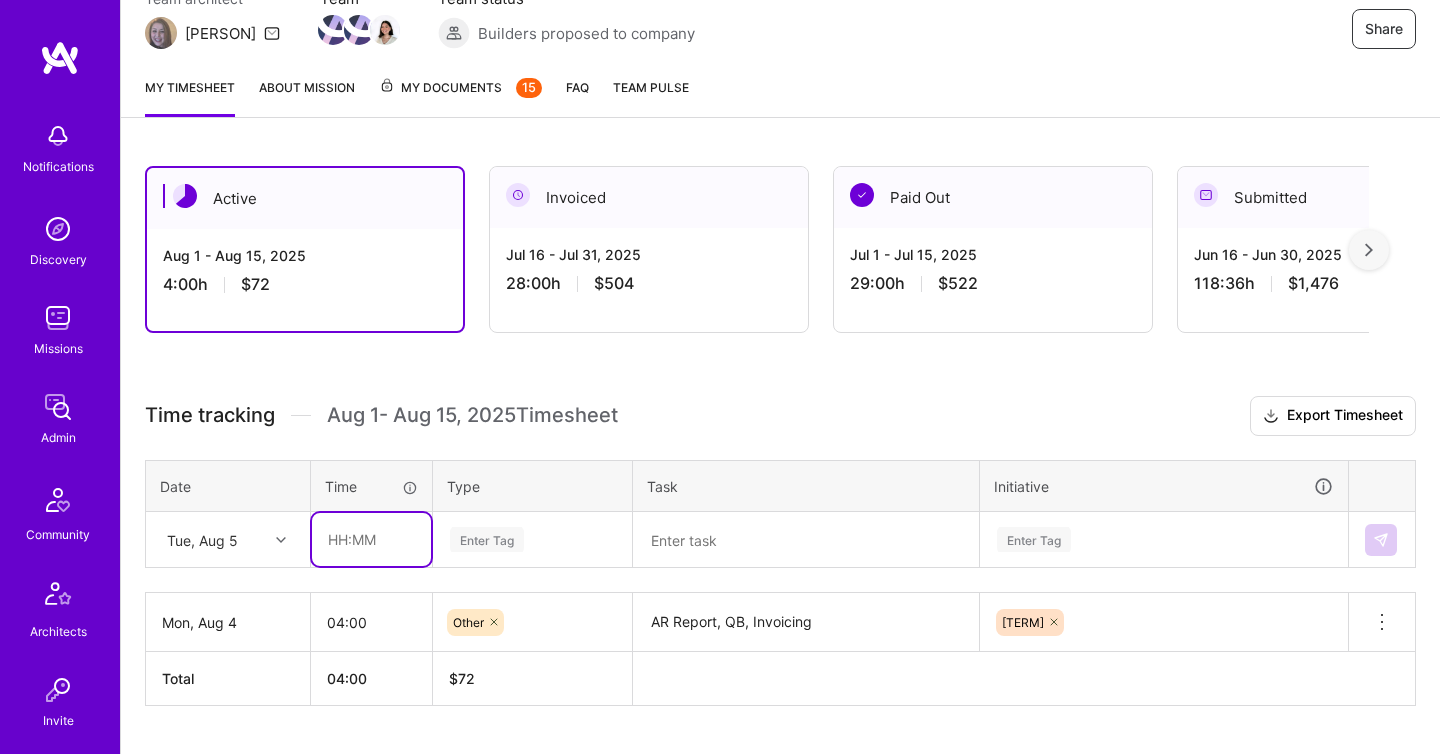 type on "05:00" 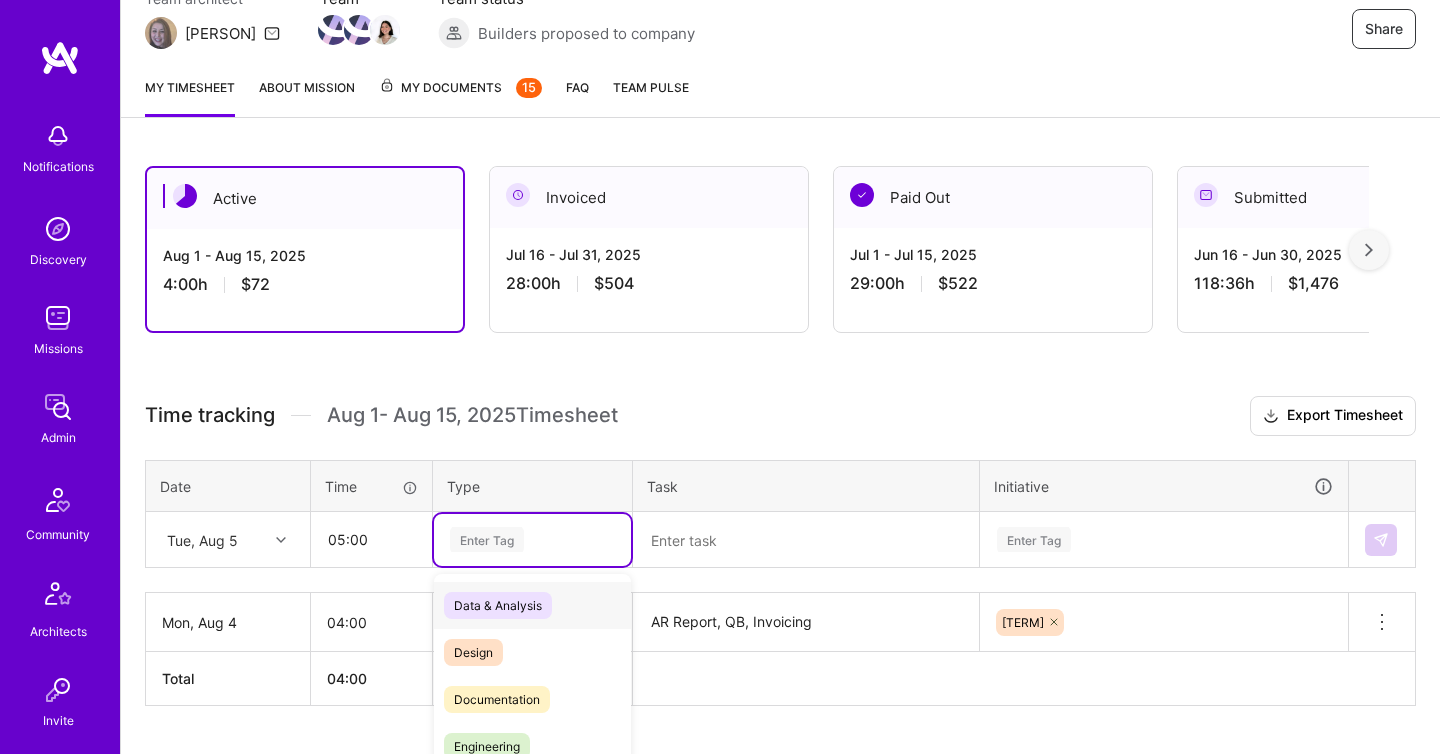 click on "Enter Tag" at bounding box center (532, 540) 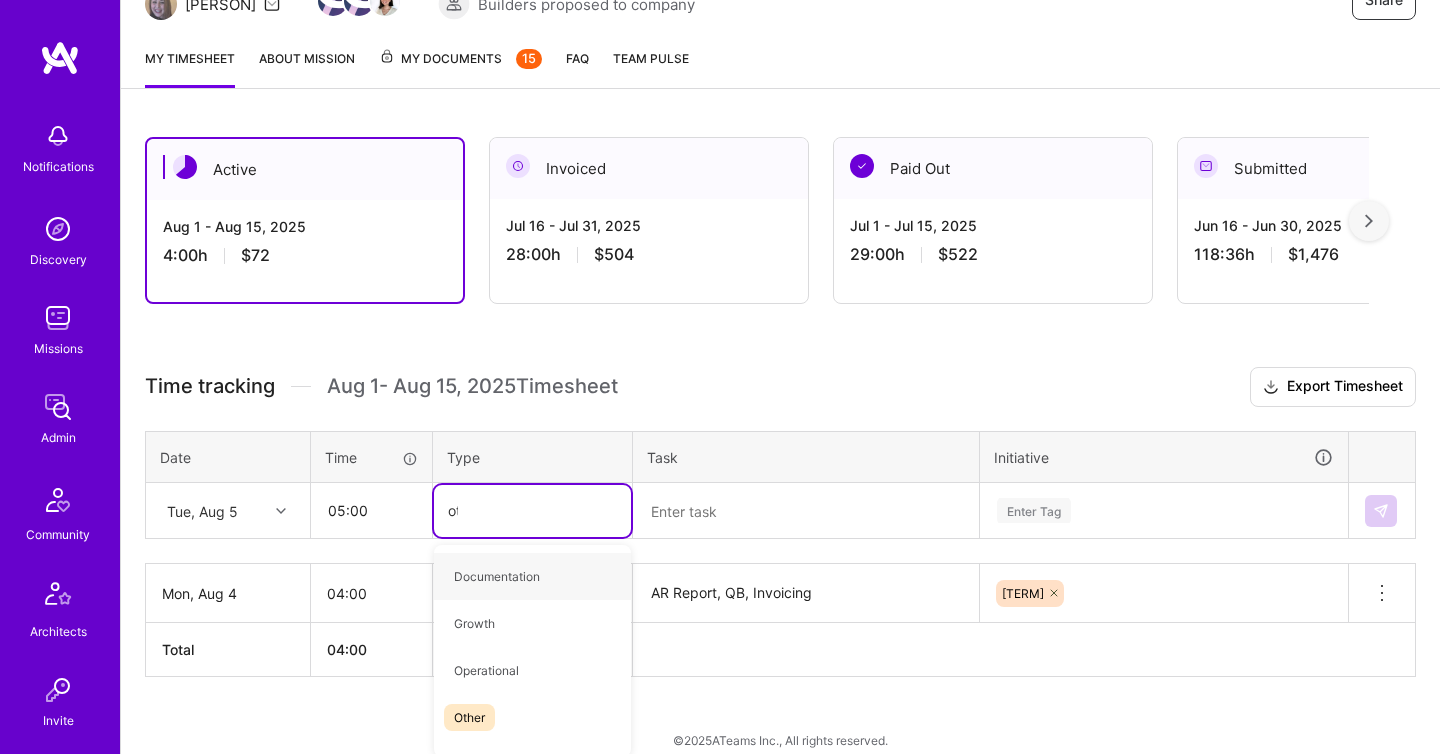 type on "oth" 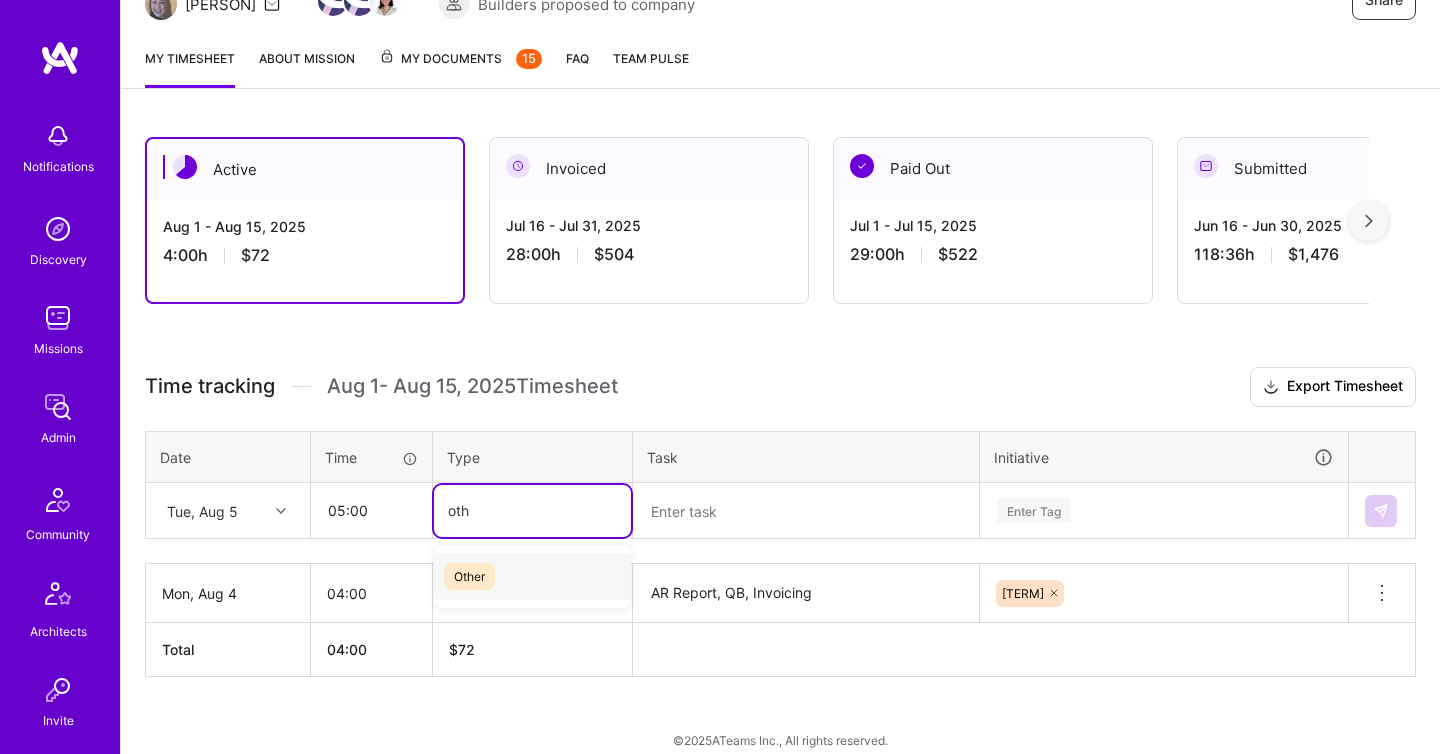 click on "Other" at bounding box center [532, 576] 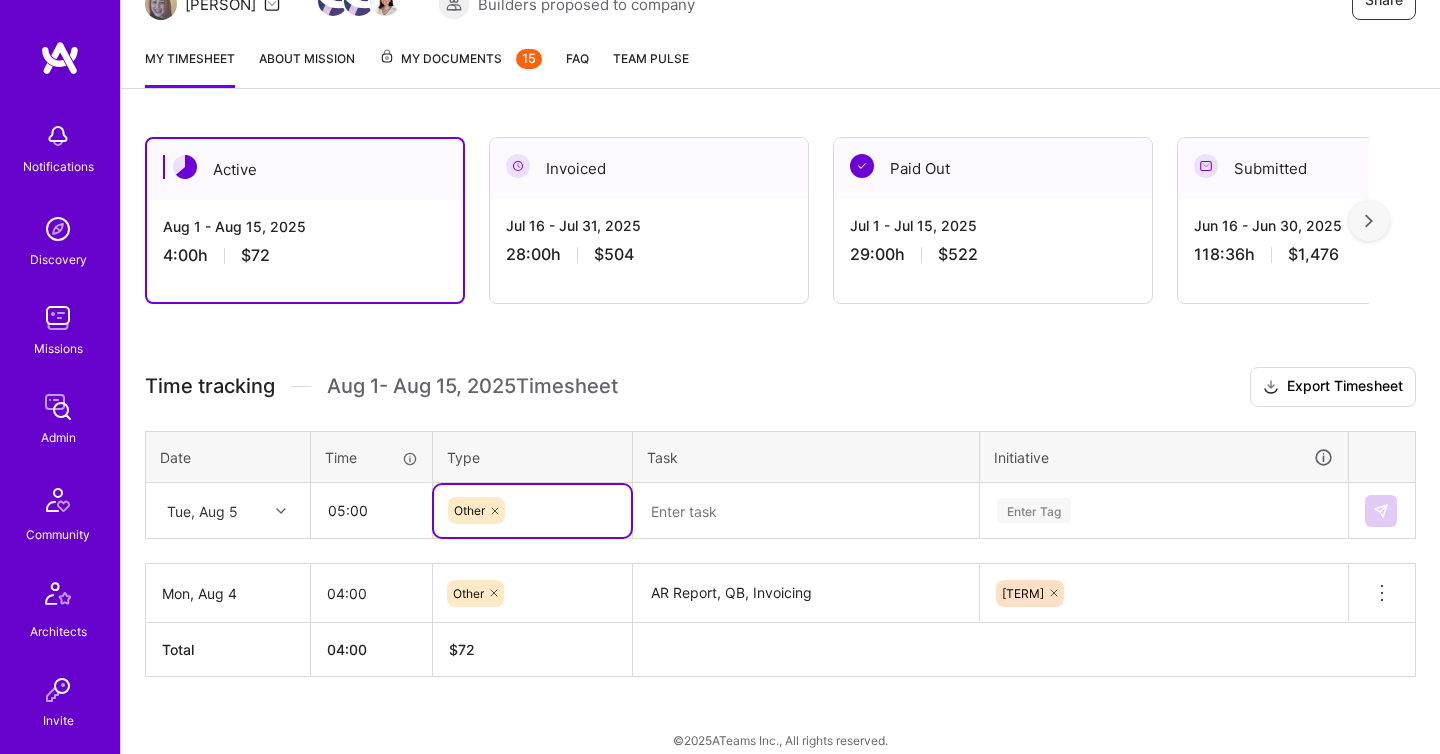 click at bounding box center [806, 511] 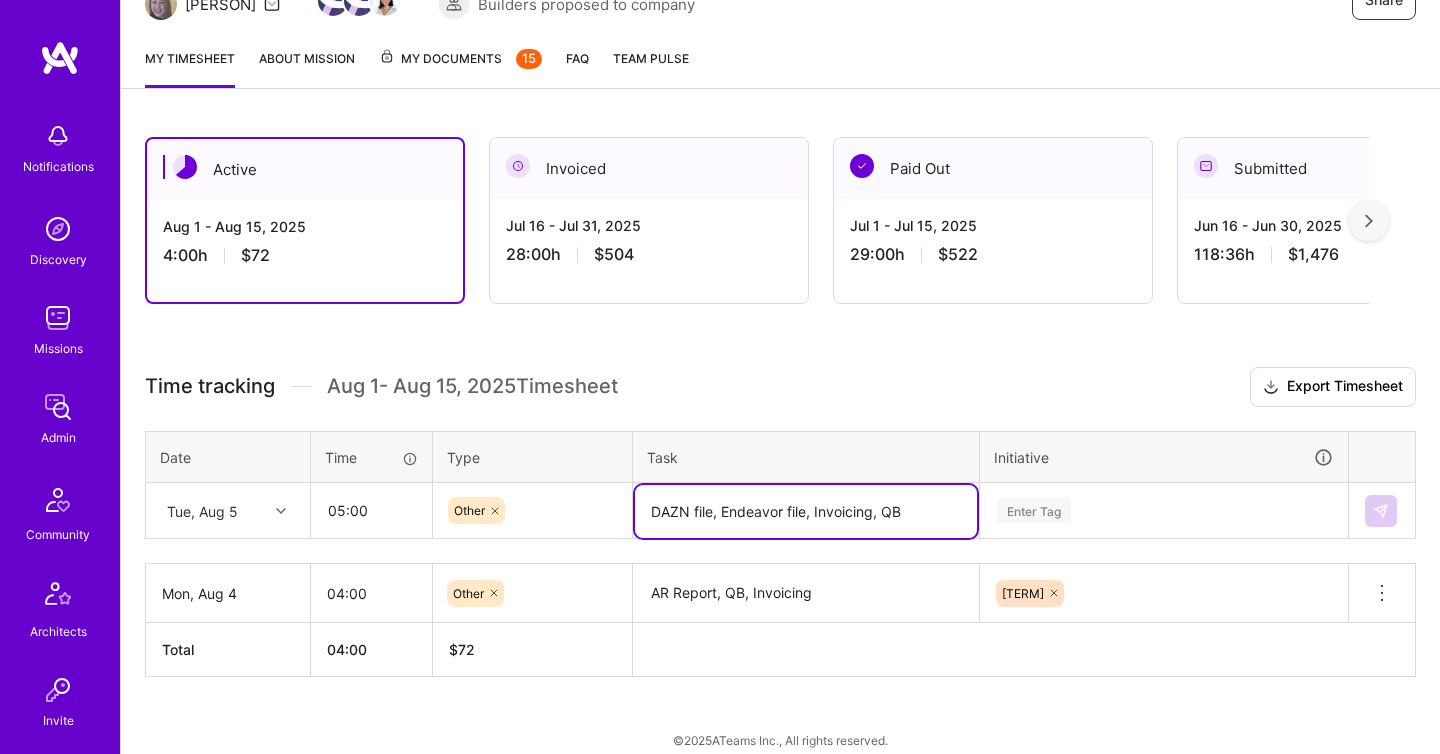 type on "DAZN file, Endeavor file, Invoicing, QB" 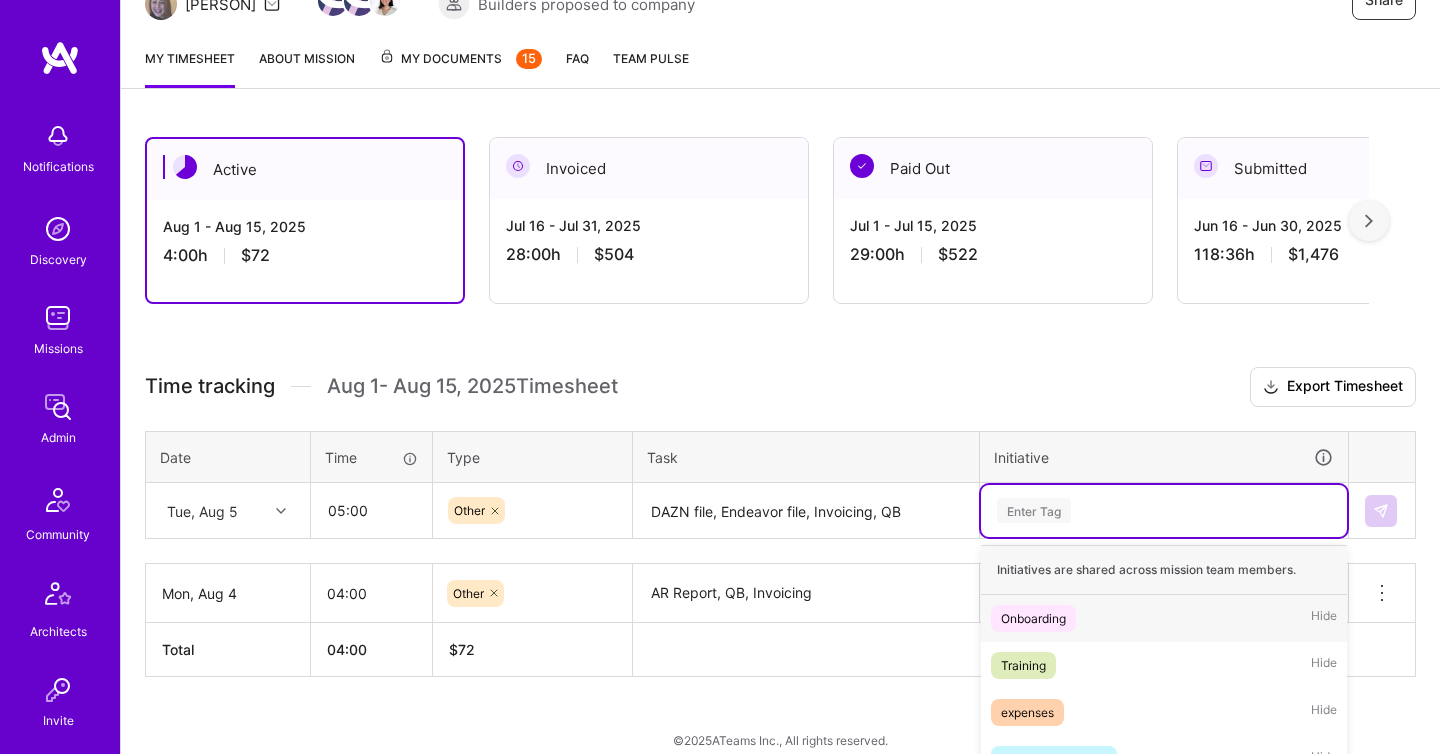 click on "option Finance, selected. option Onboarding focused, 1 of 6. 6 results available. Use Up and Down to choose options, press Enter to select the currently focused option, press Escape to exit the menu. Enter Tag Initiatives are shared across mission team members. Onboarding Hide Training Hide expenses Hide People Operations Hide Accounting Hide Finance Hide" at bounding box center [1164, 511] 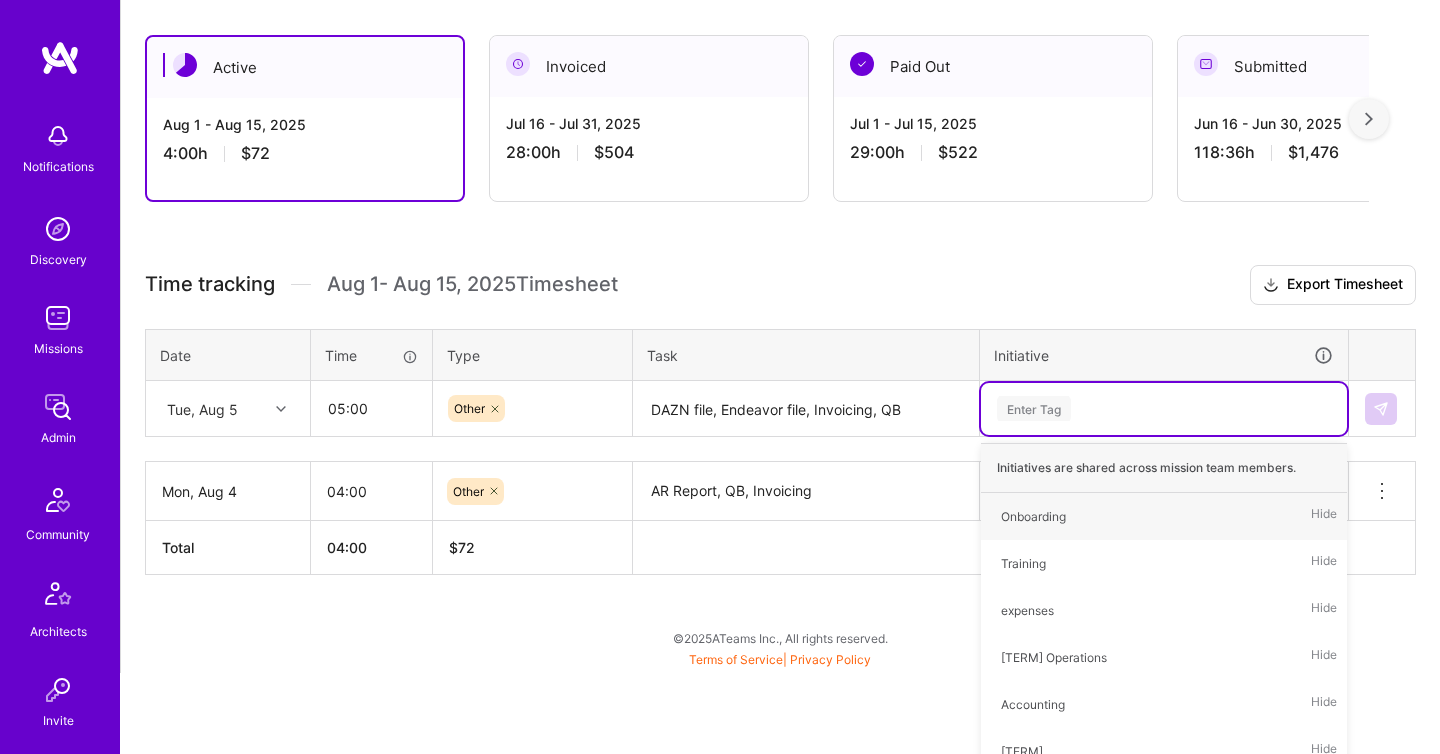 type on "F" 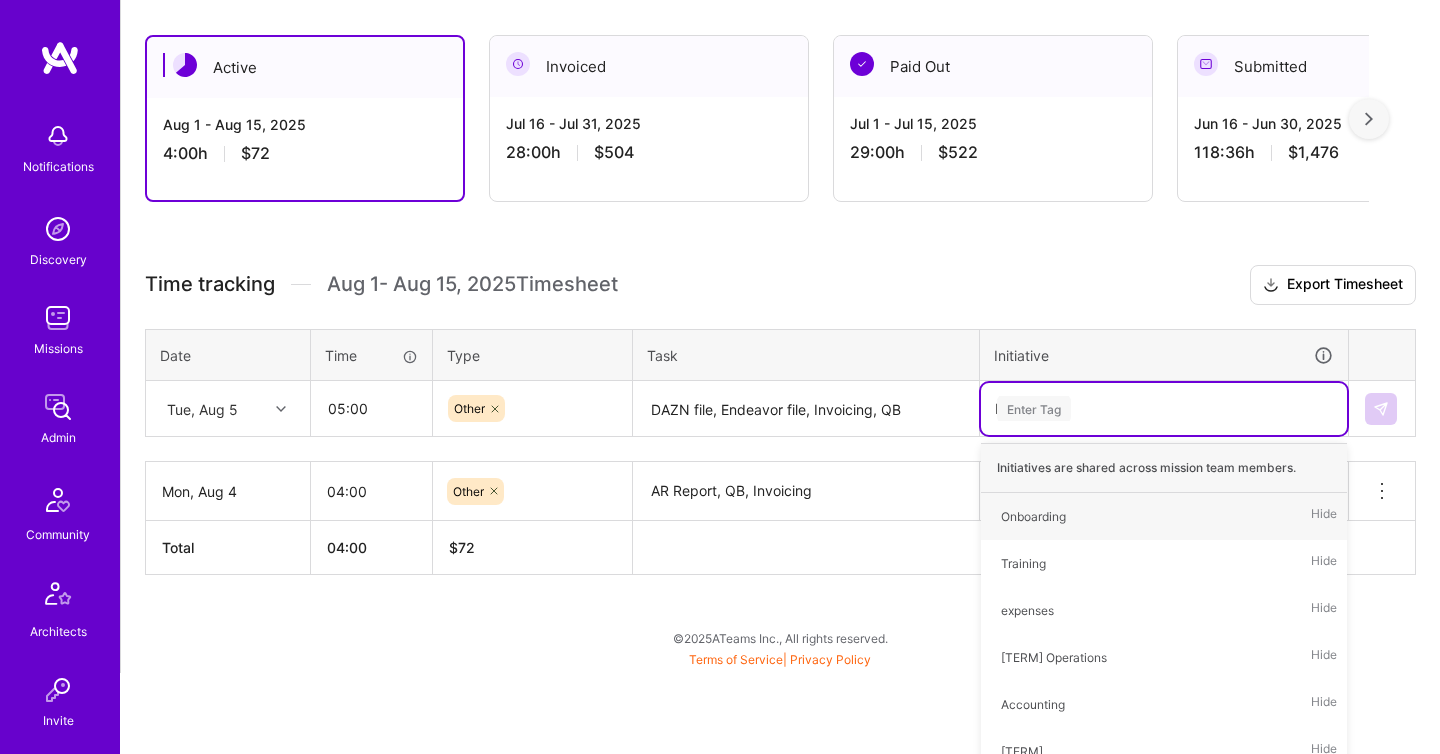 scroll, scrollTop: 395, scrollLeft: 0, axis: vertical 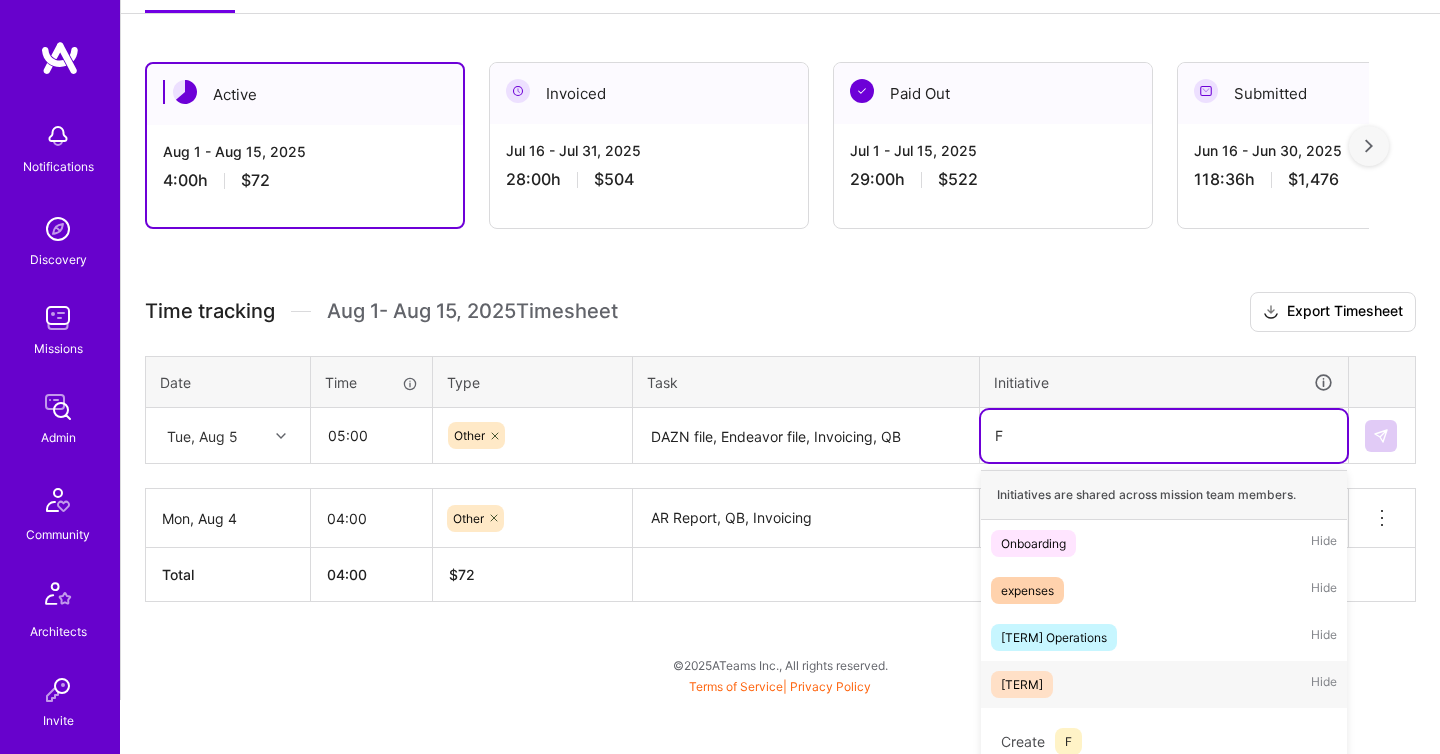 click on "[TERM] Hide" at bounding box center [1164, 684] 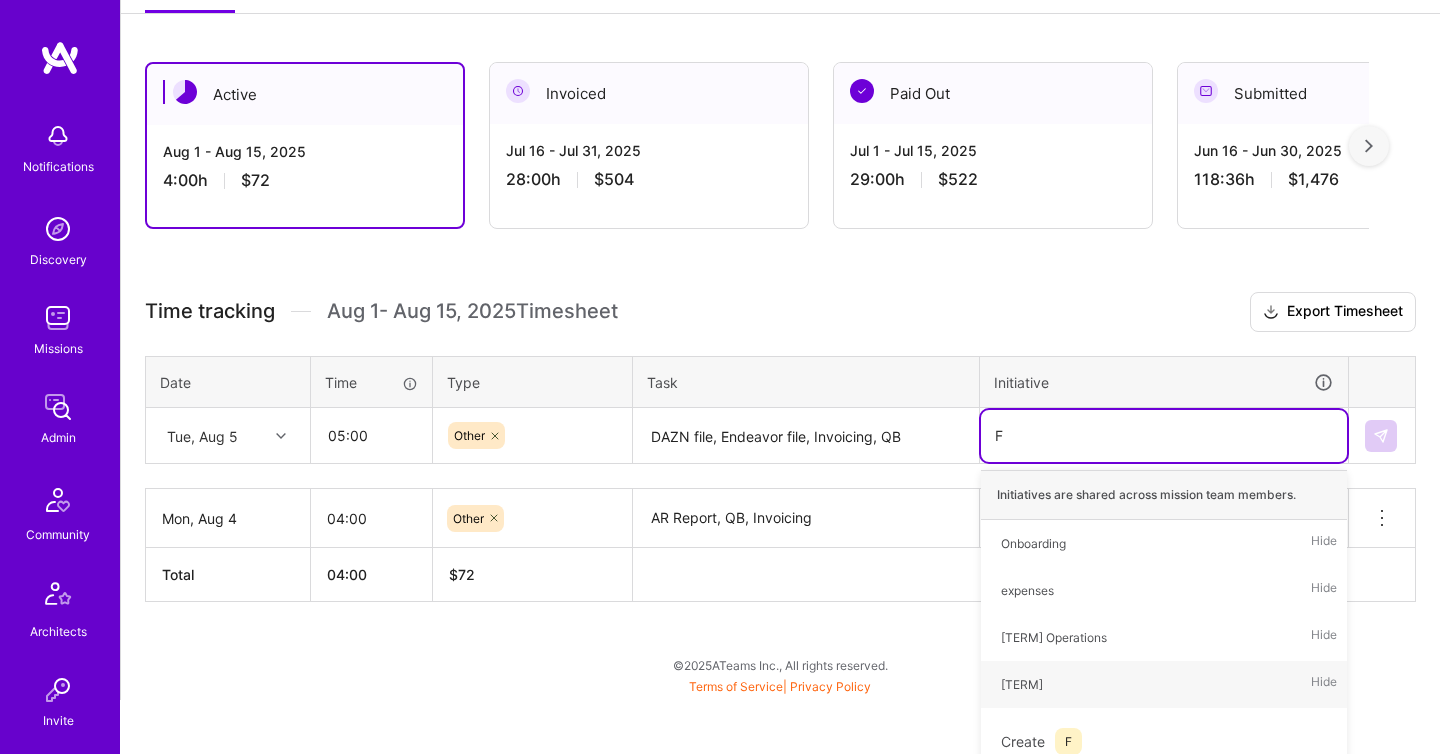 type 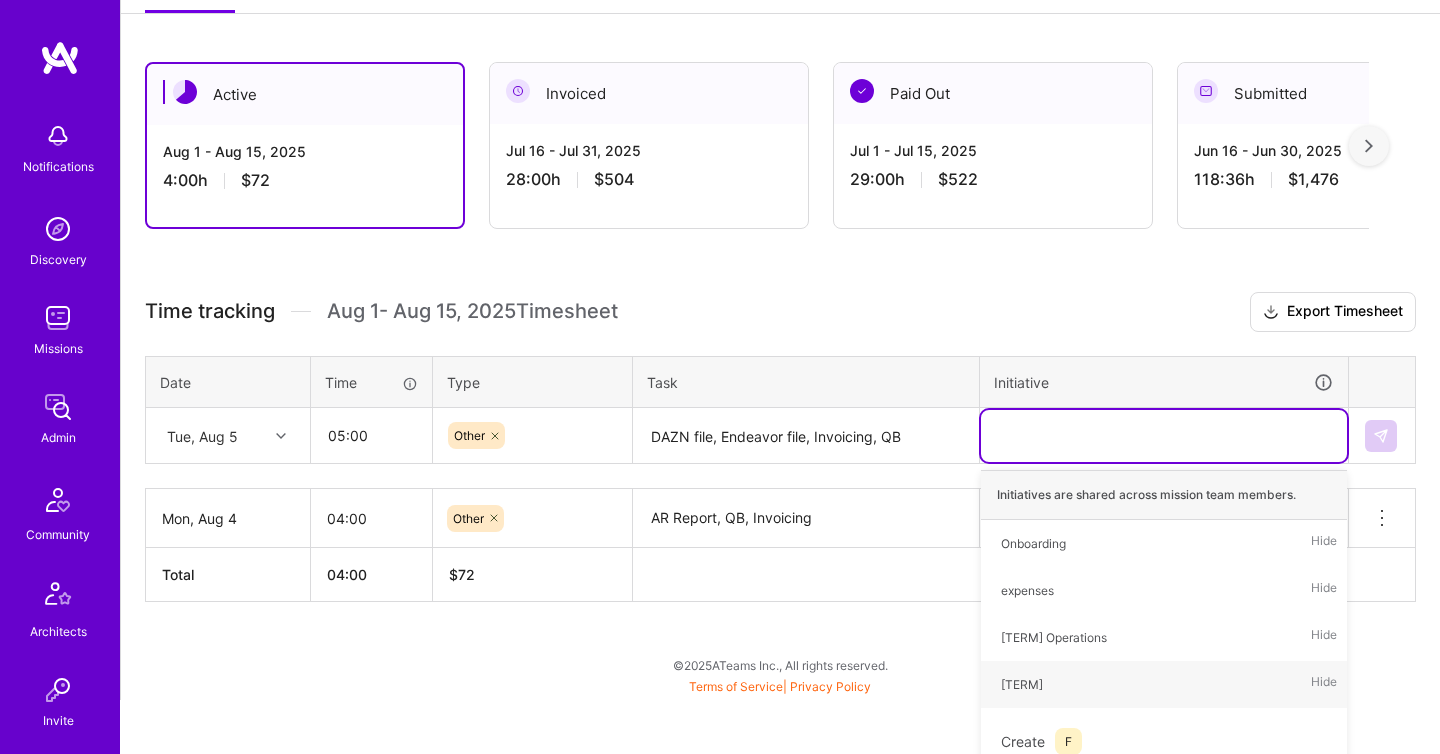 scroll, scrollTop: 320, scrollLeft: 0, axis: vertical 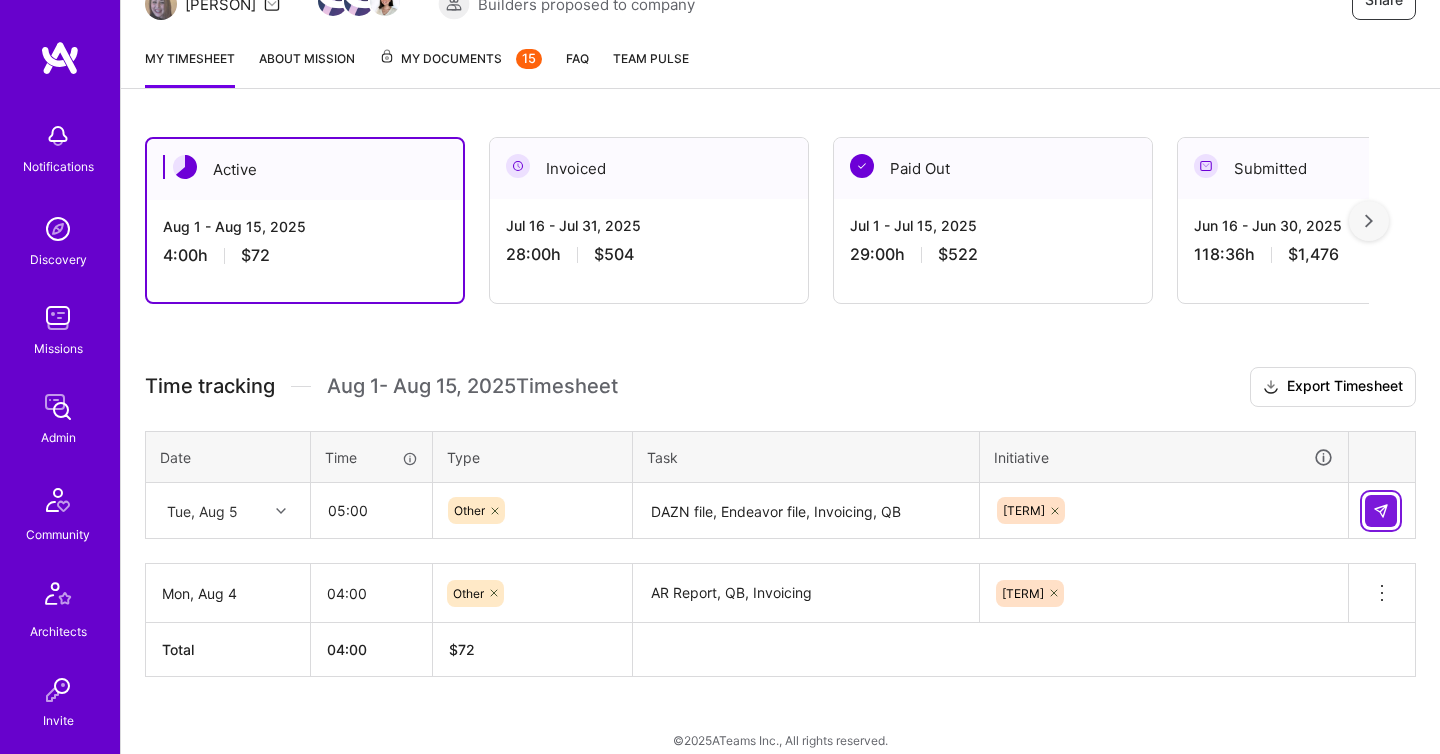 click at bounding box center (1381, 511) 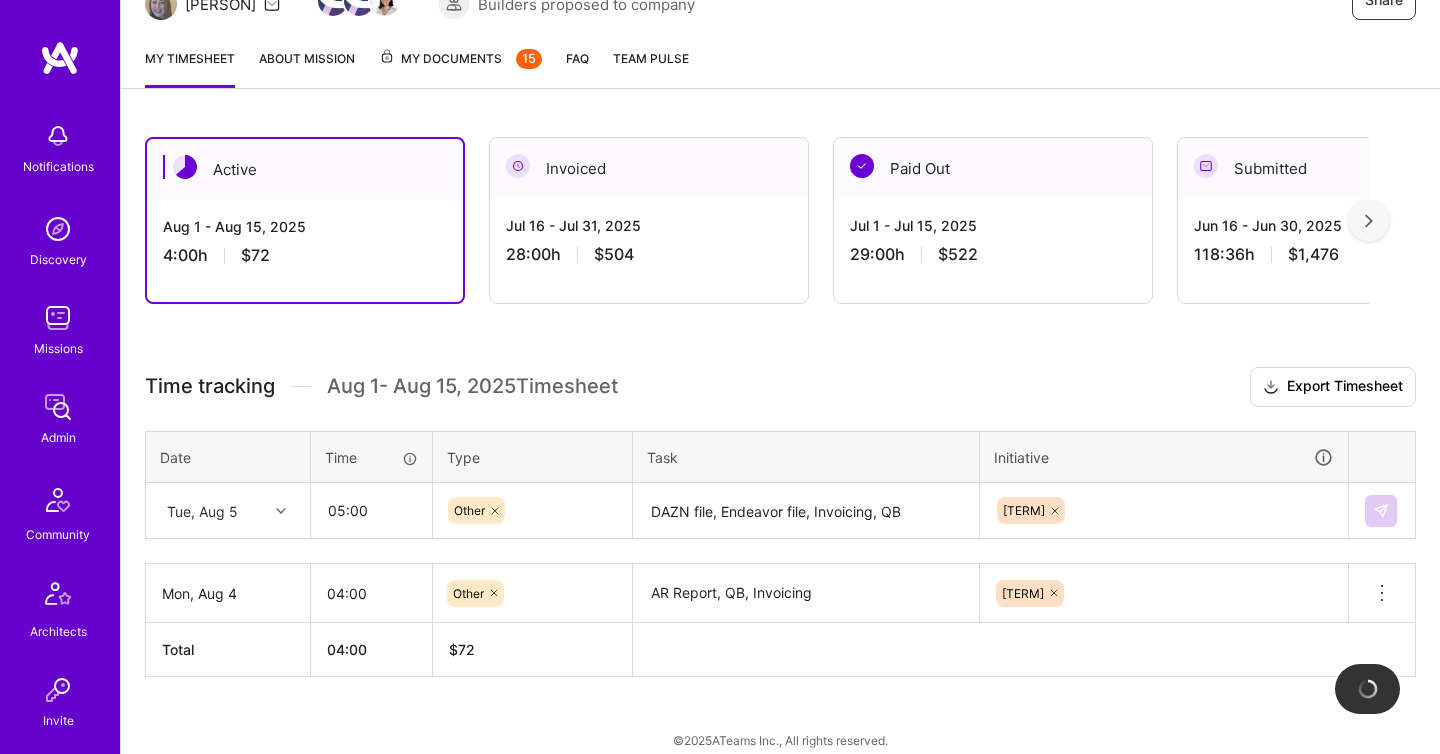type 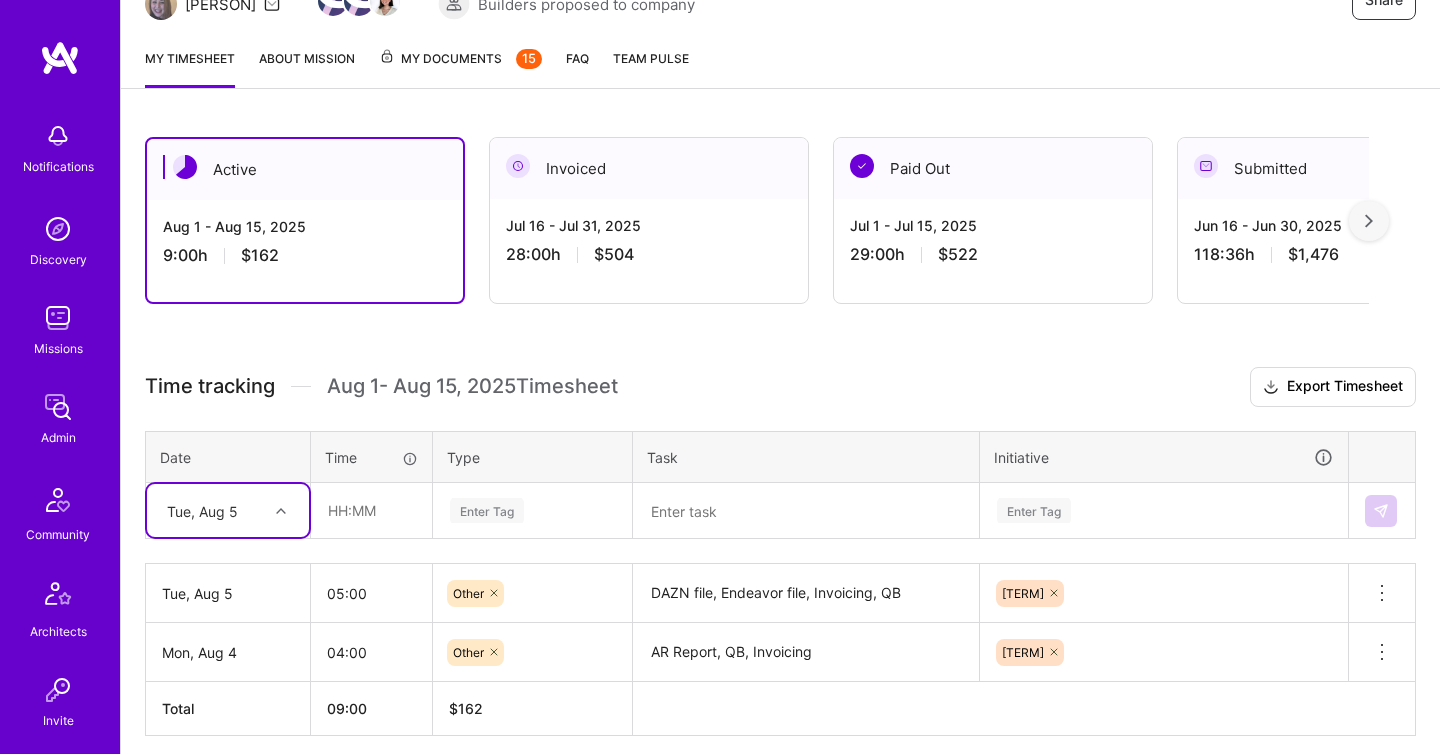 scroll, scrollTop: 379, scrollLeft: 0, axis: vertical 